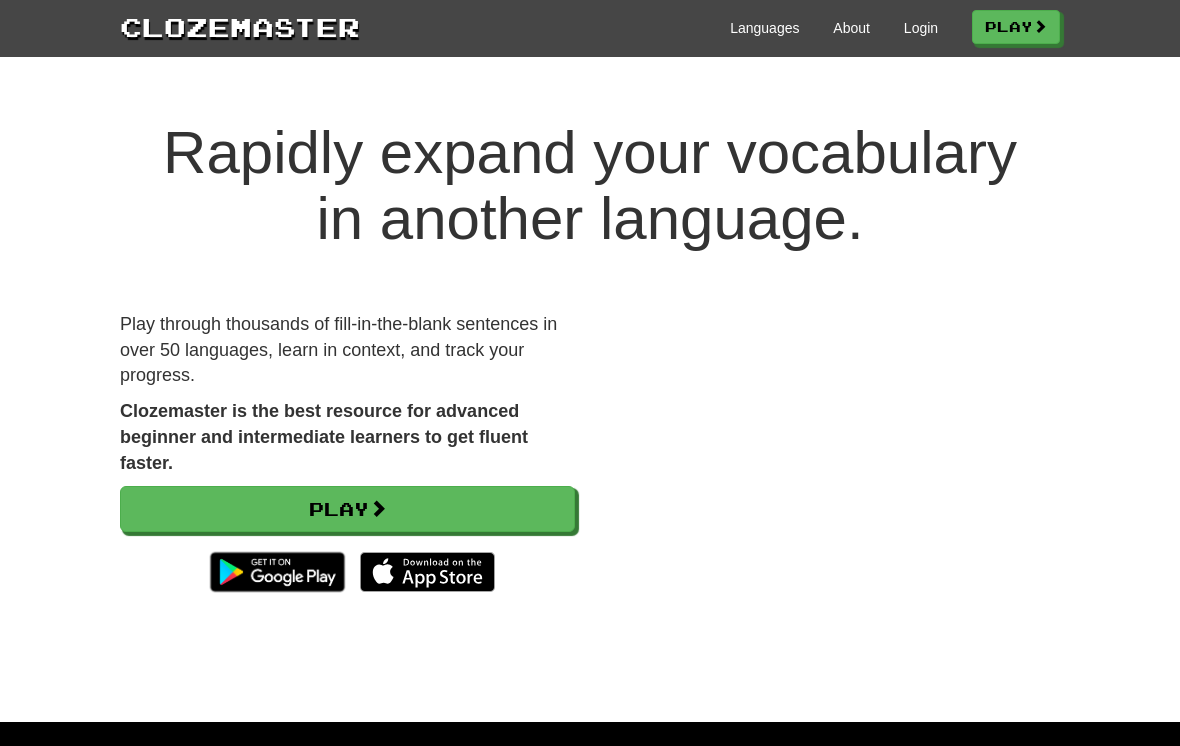 scroll, scrollTop: 0, scrollLeft: 0, axis: both 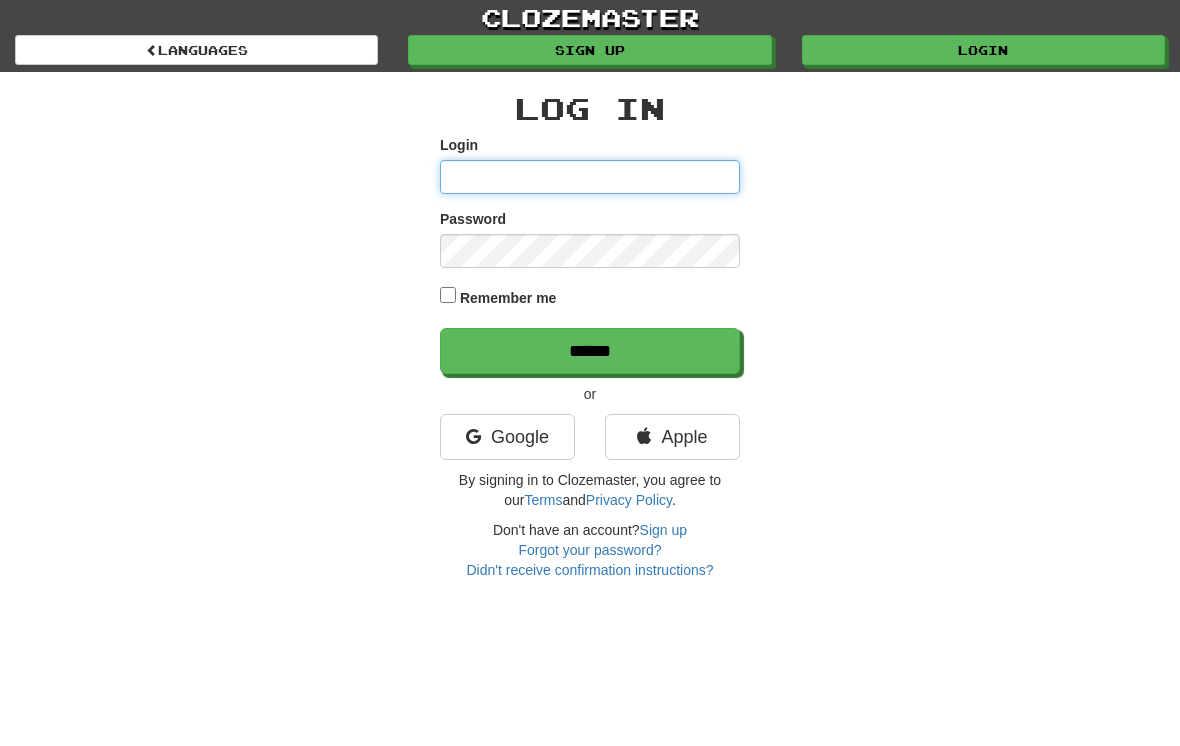 type on "**********" 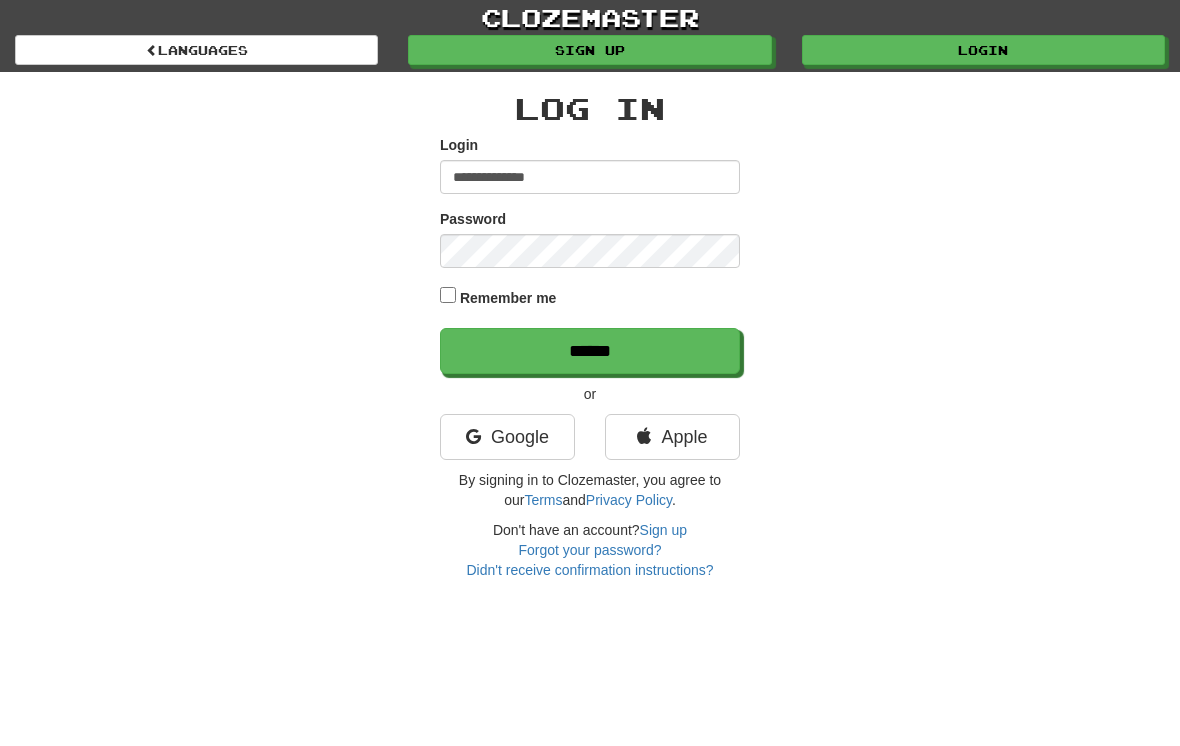 click on "******" at bounding box center [590, 351] 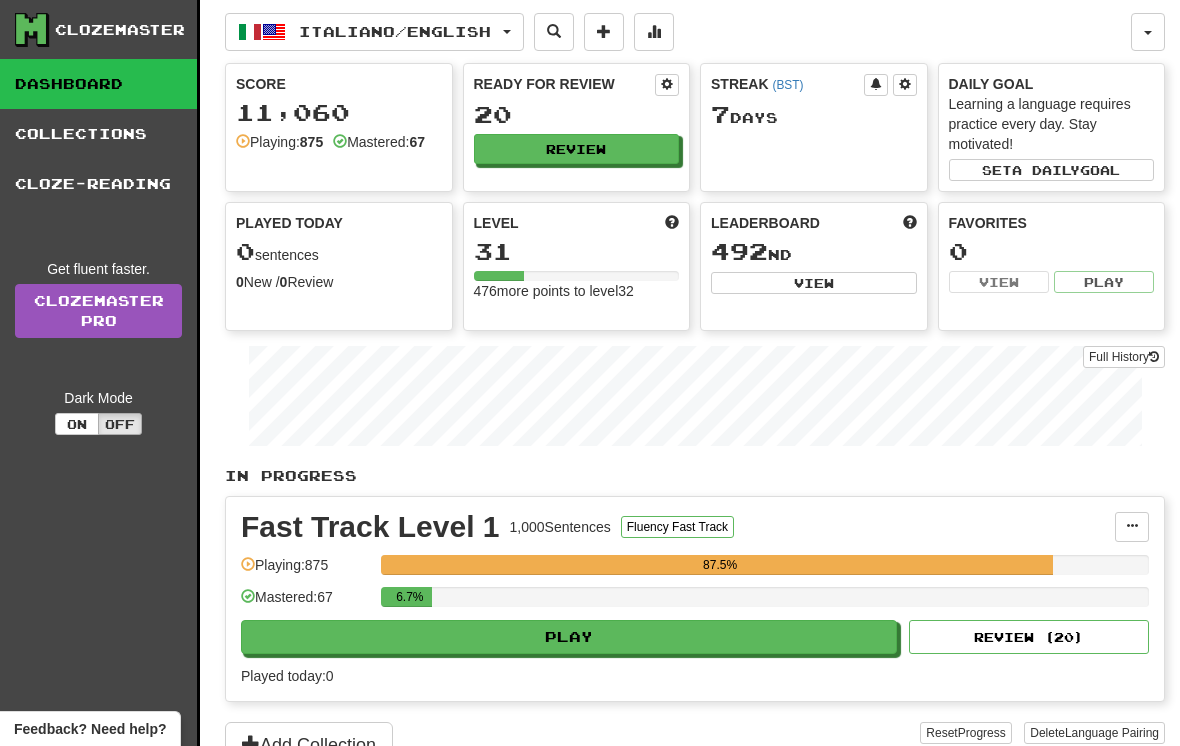 scroll, scrollTop: 0, scrollLeft: 0, axis: both 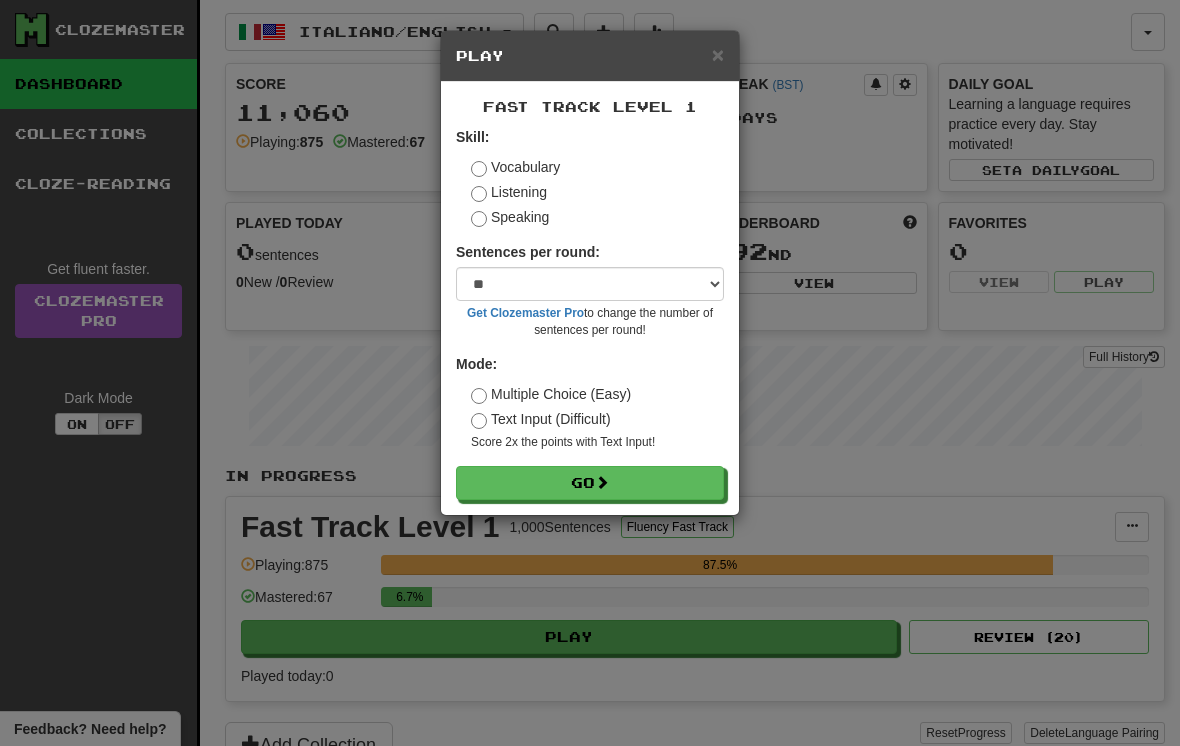 click on "Go" at bounding box center (590, 483) 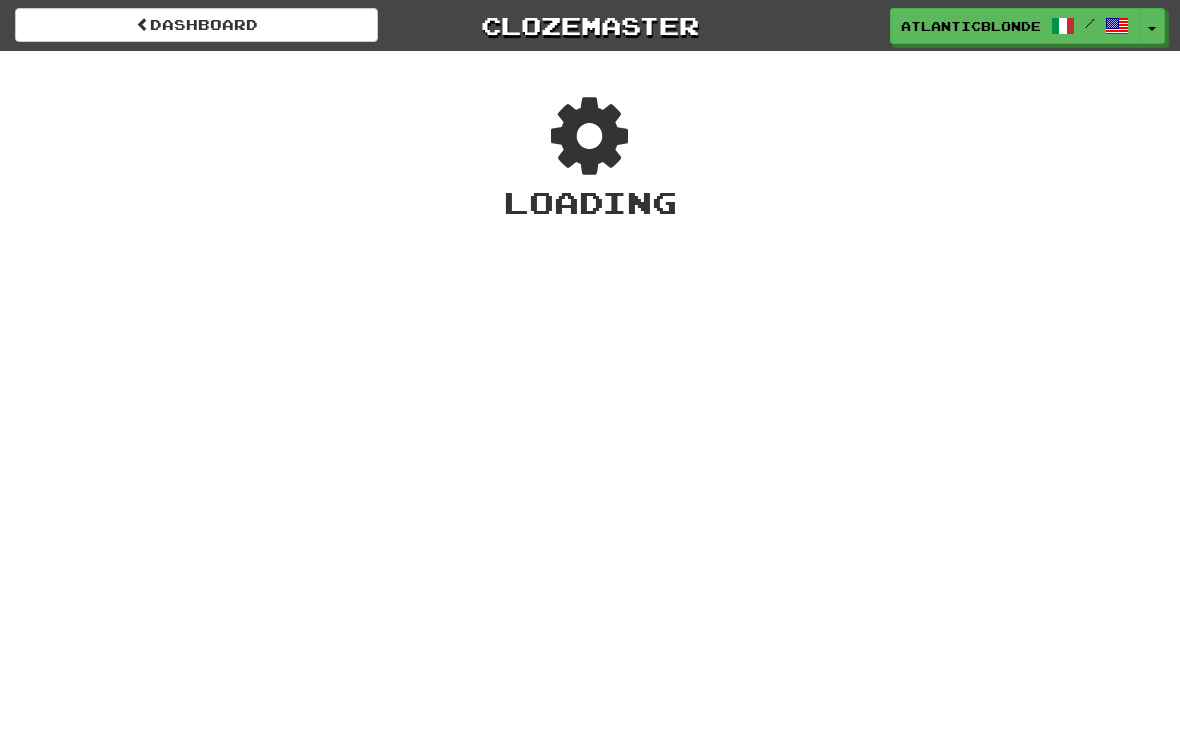 scroll, scrollTop: 0, scrollLeft: 0, axis: both 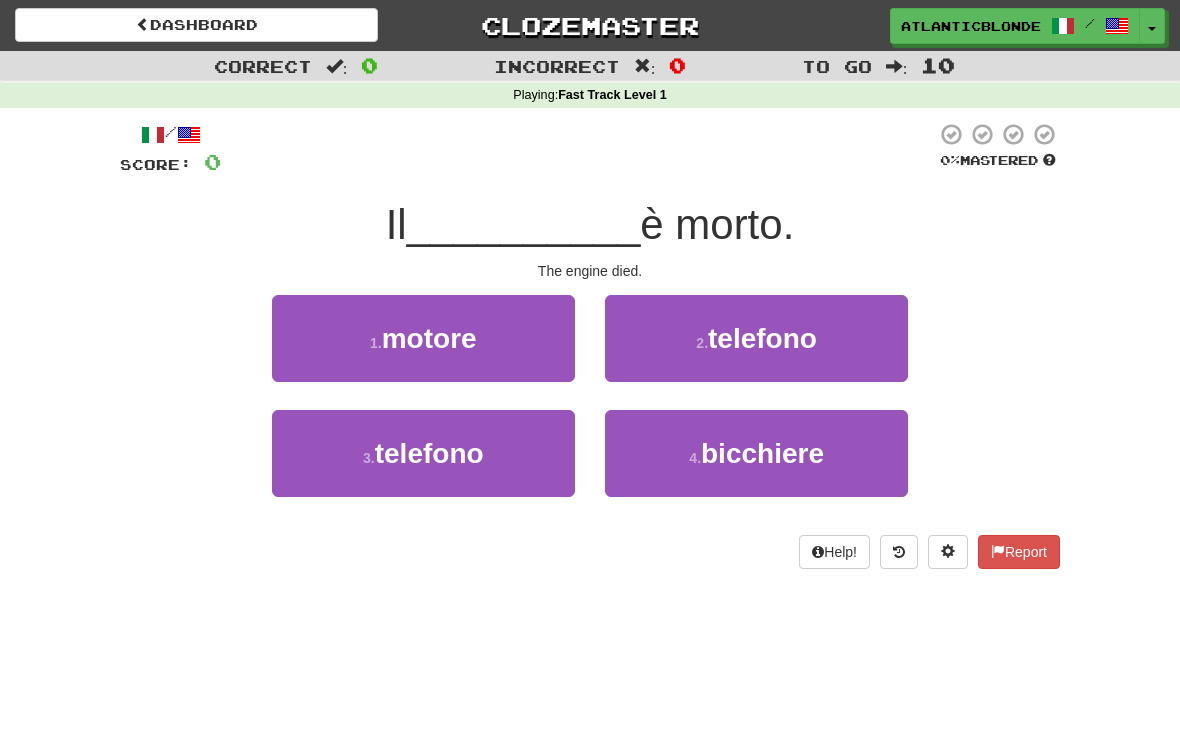 click on "1 ." at bounding box center (376, 343) 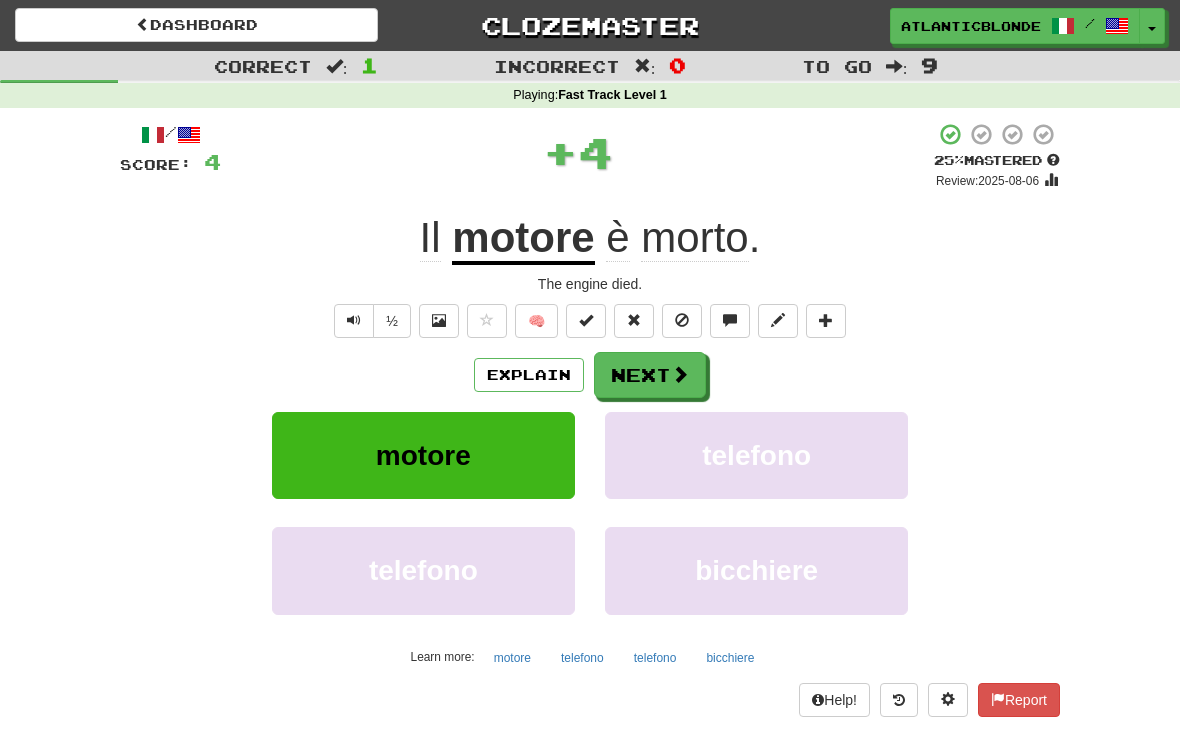 click on "Next" at bounding box center [650, 375] 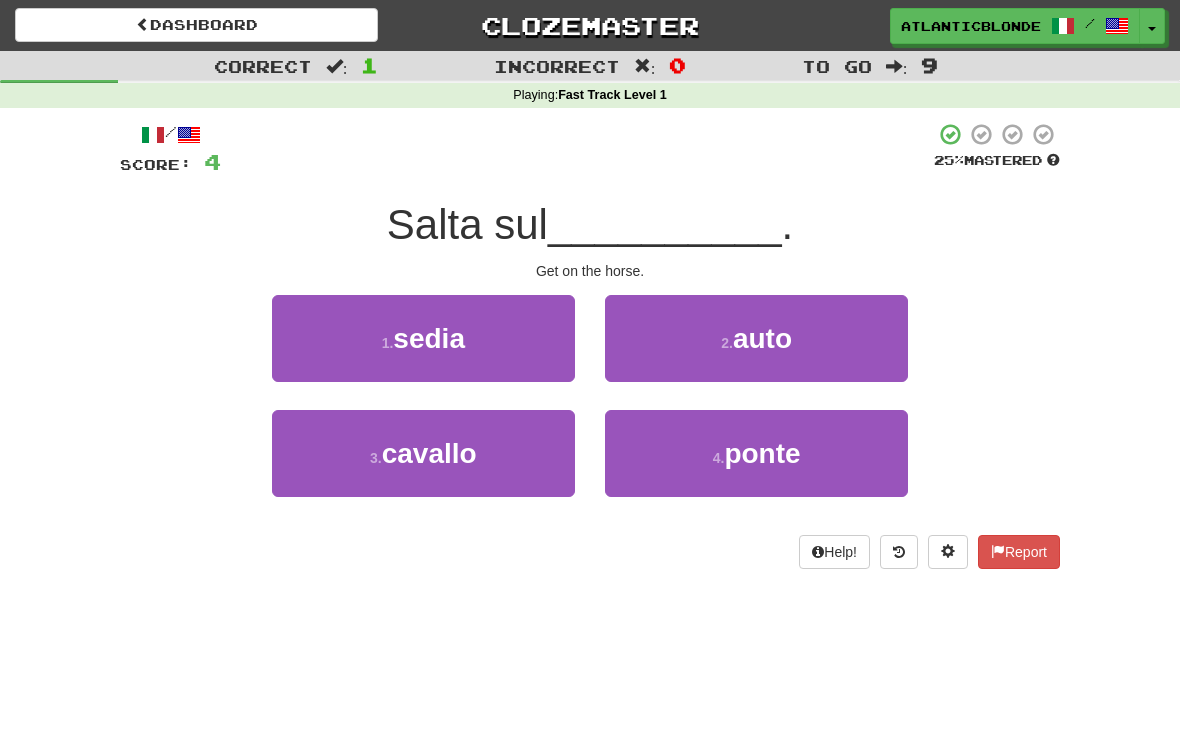 click on "3 .  cavallo" at bounding box center [423, 453] 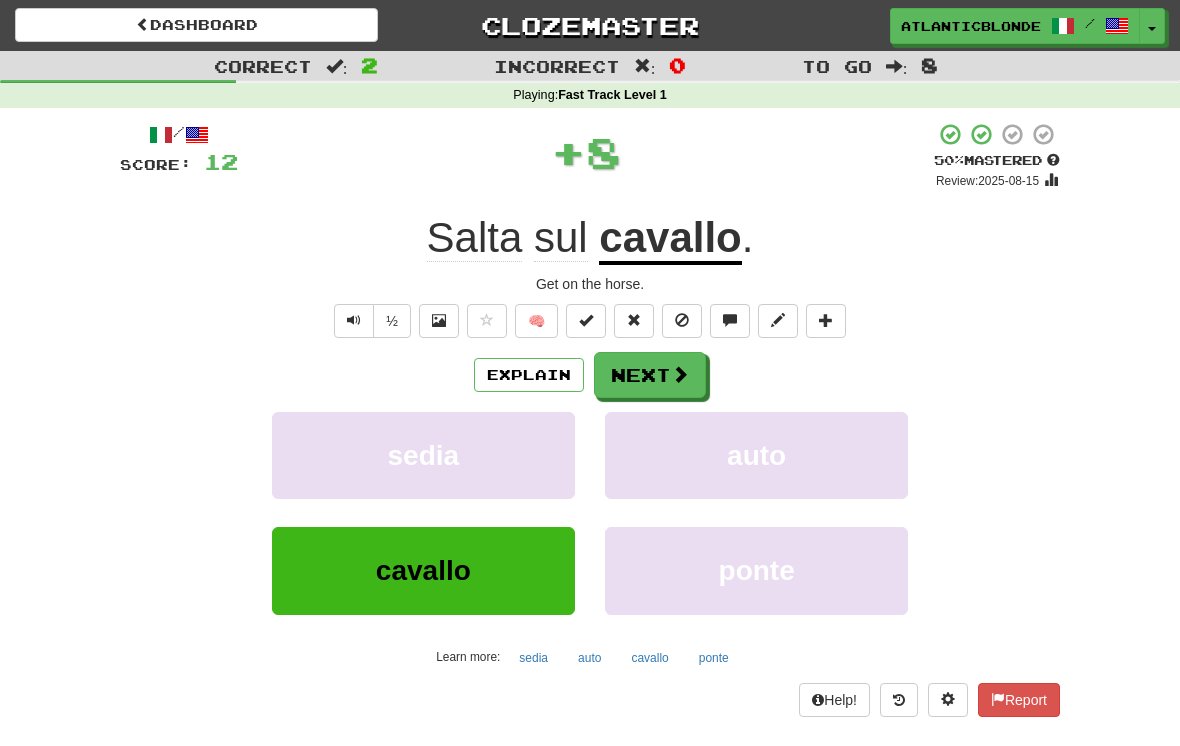 click on "Next" at bounding box center (650, 375) 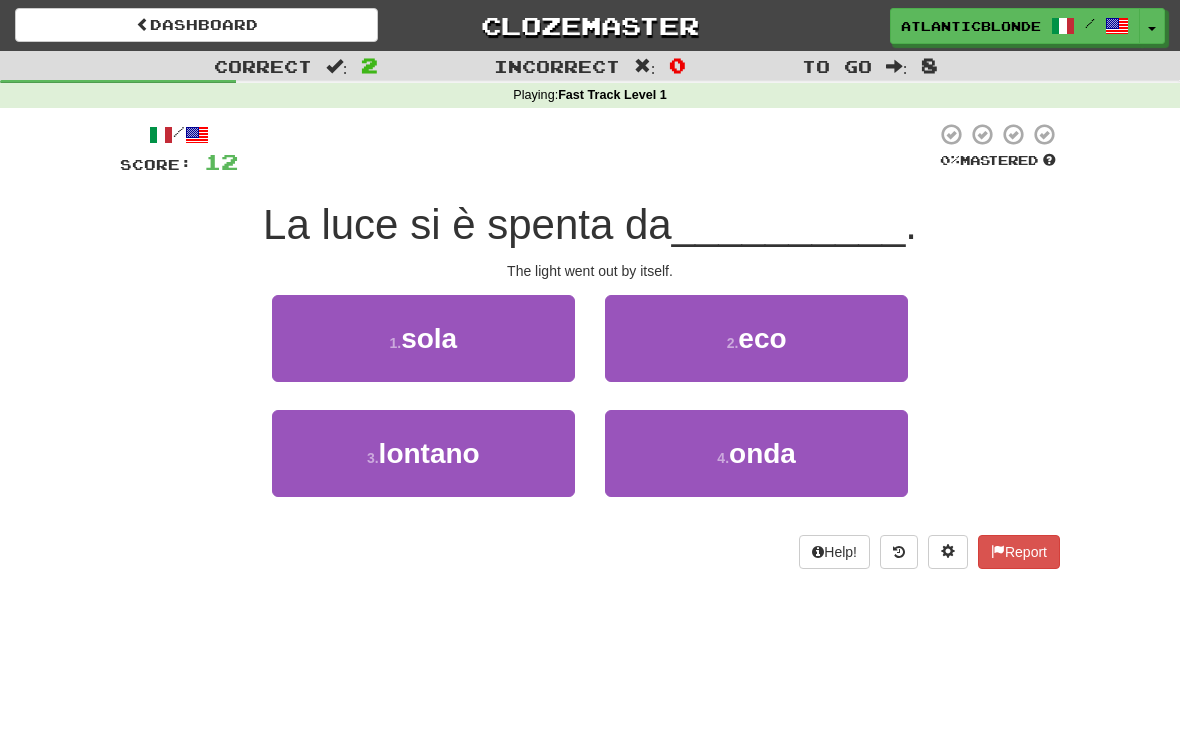 click on "sola" at bounding box center [429, 338] 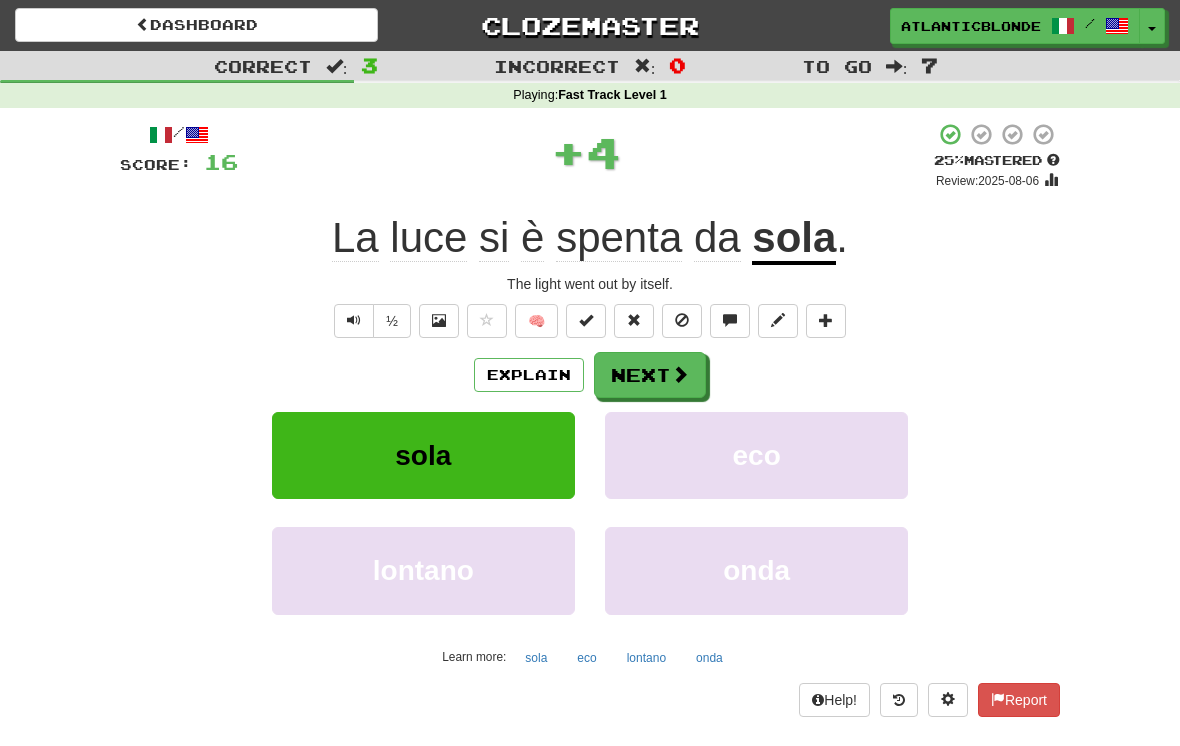 click on "Next" at bounding box center (650, 375) 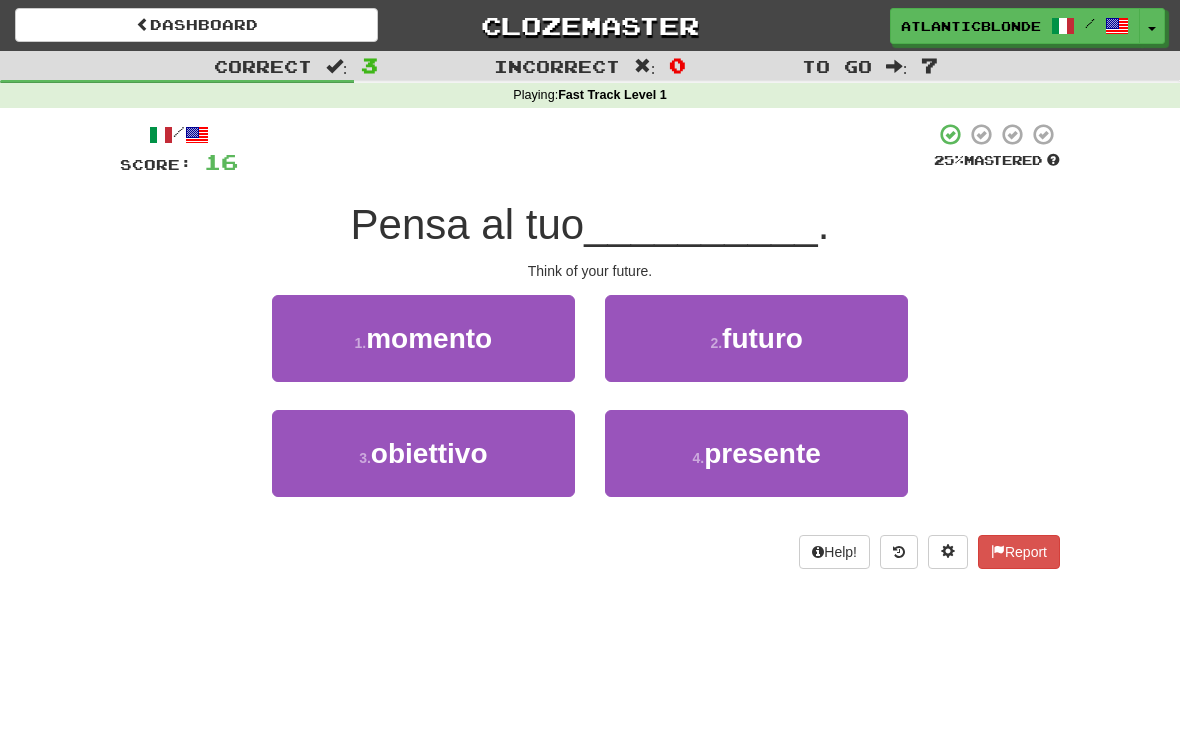 click on "2 .  futuro" at bounding box center (756, 338) 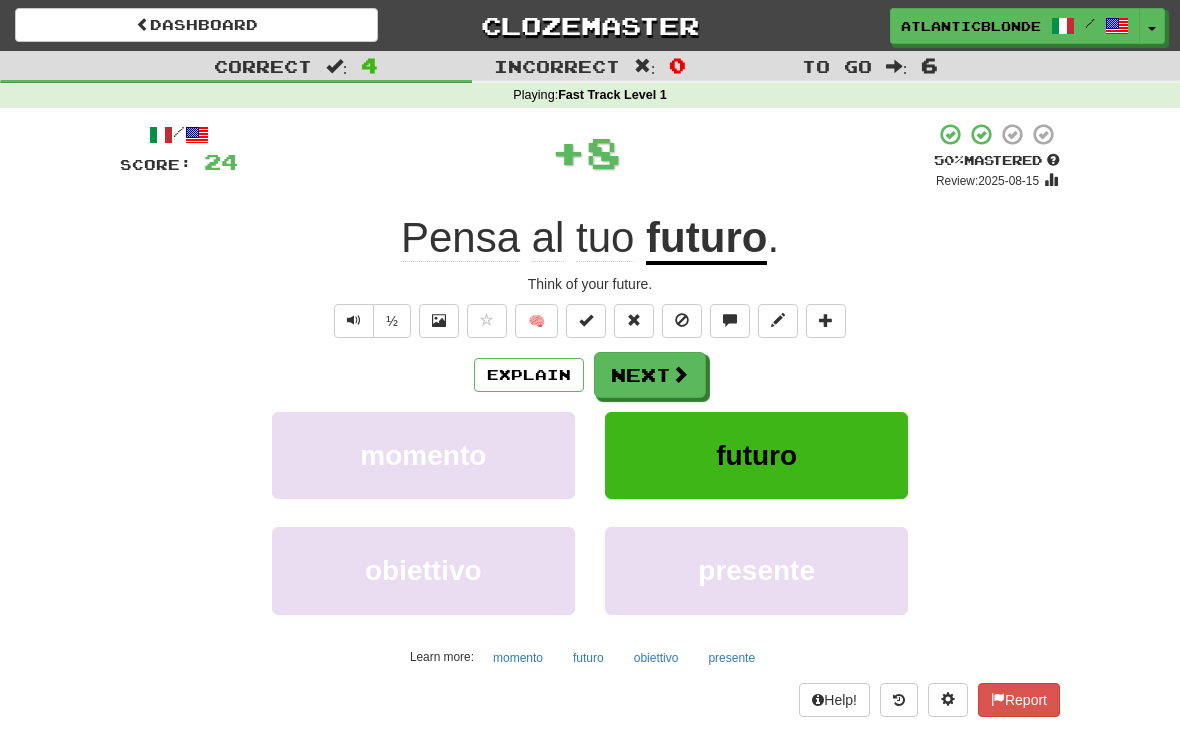 click on "Next" at bounding box center (650, 375) 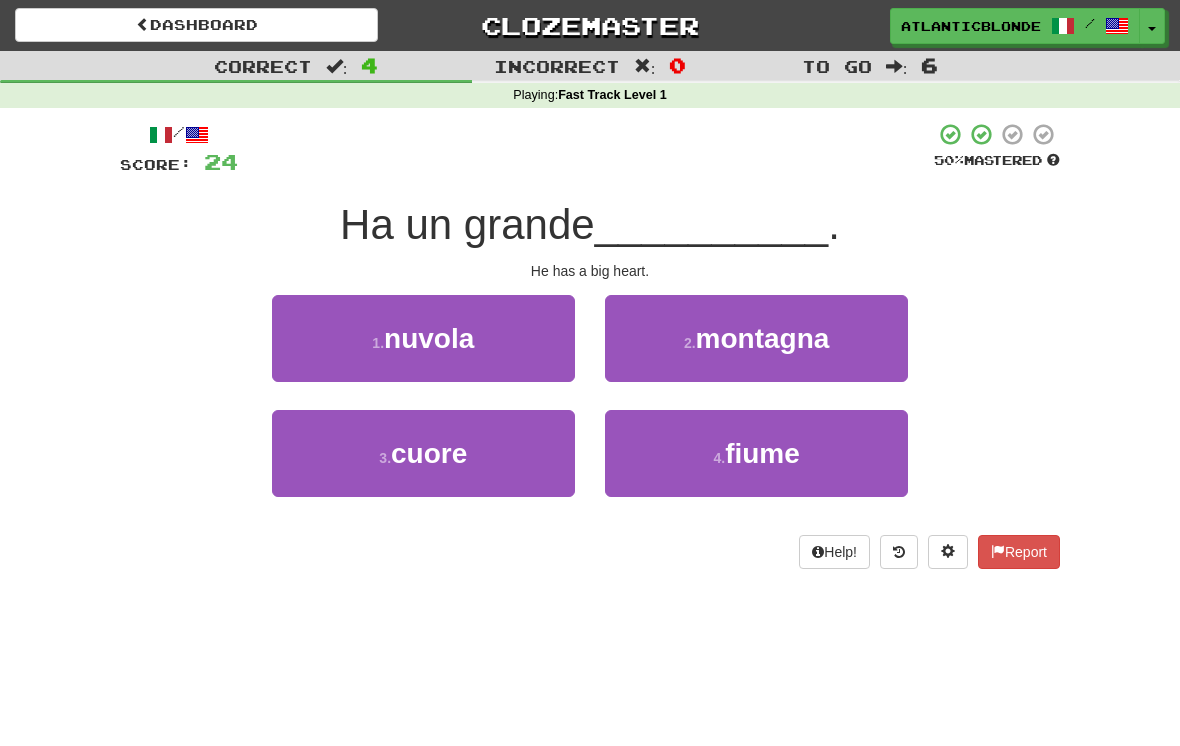 click on "cuore" at bounding box center [429, 453] 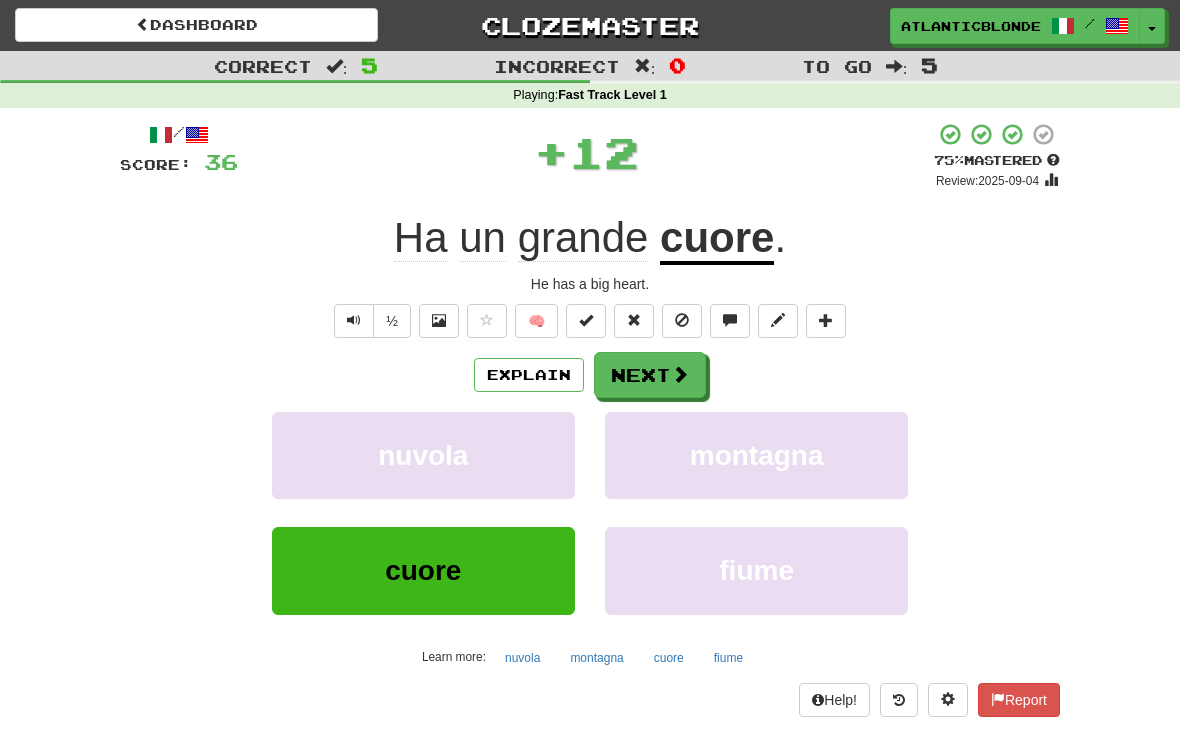 click on "Next" at bounding box center (650, 375) 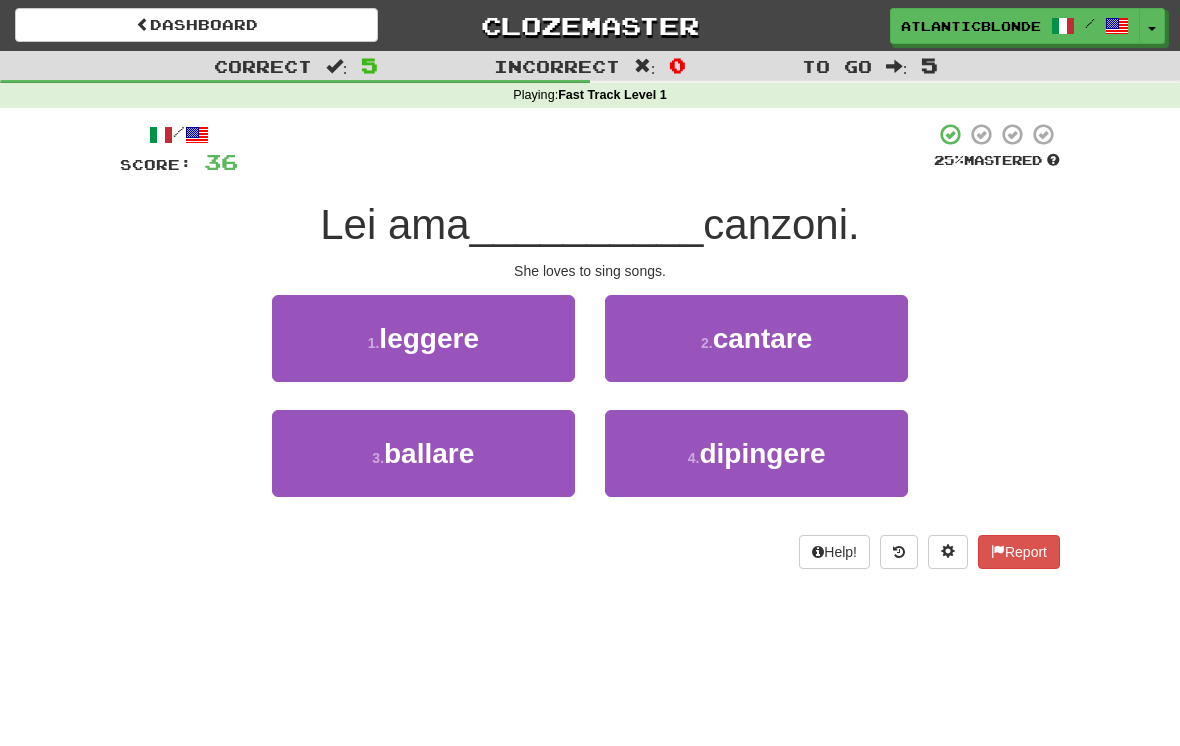 click on "2 .  cantare" at bounding box center (756, 338) 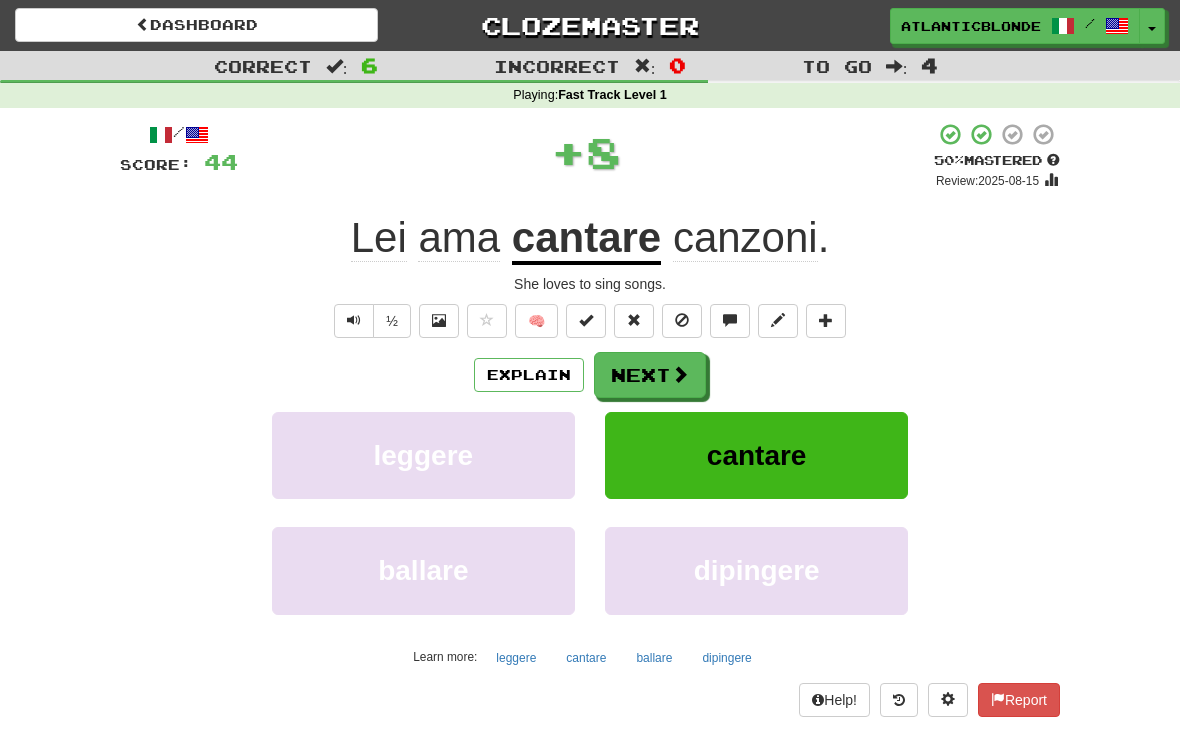 click on "Next" at bounding box center [650, 375] 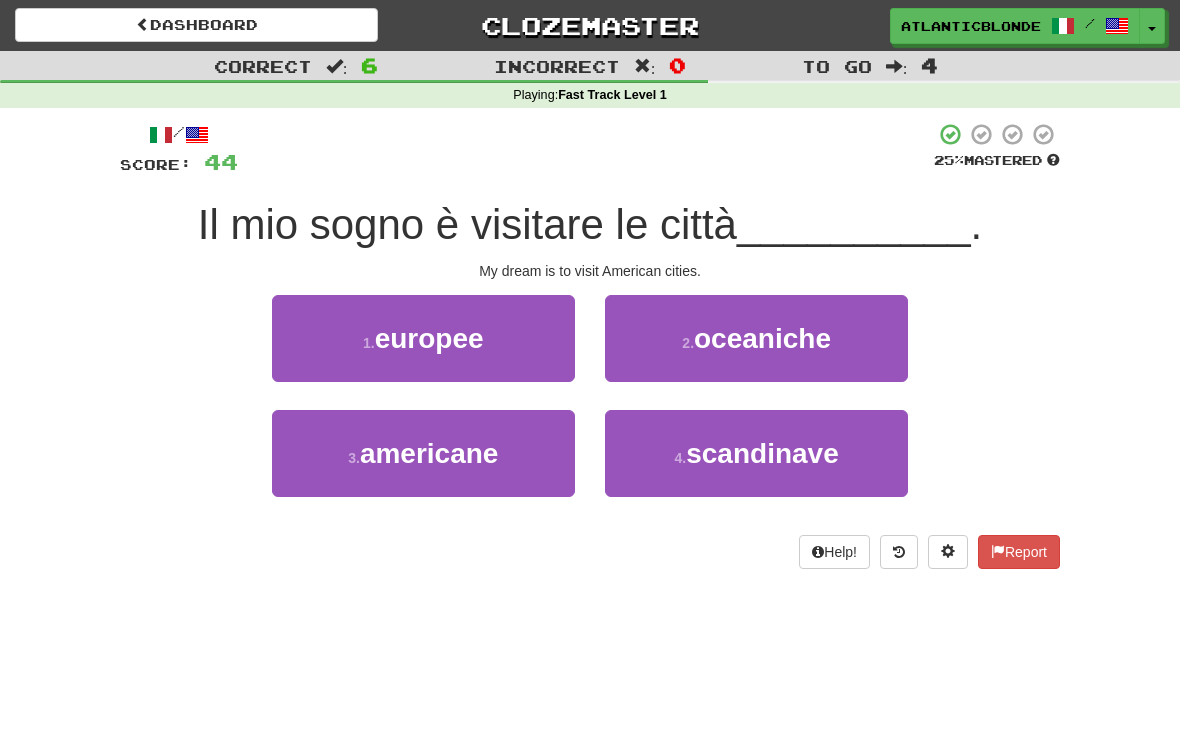 click on "3 .  americane" at bounding box center [423, 453] 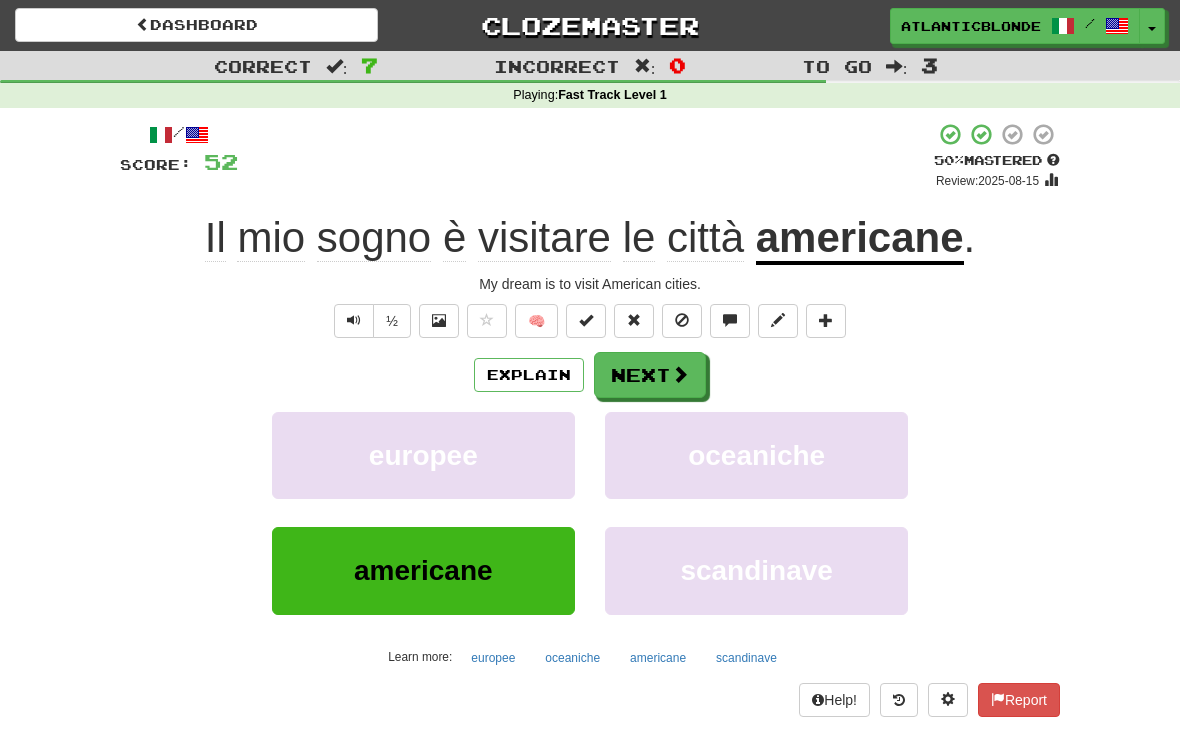 click on "Next" at bounding box center [650, 375] 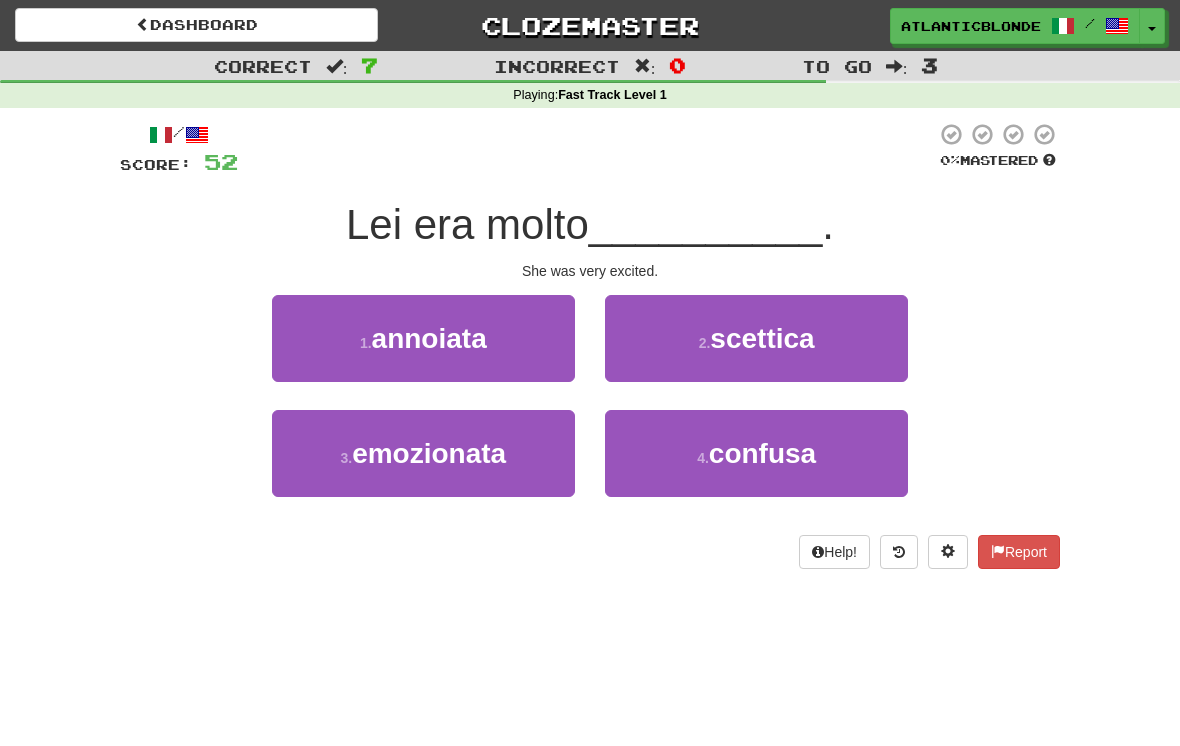 click on "emozionata" at bounding box center (429, 453) 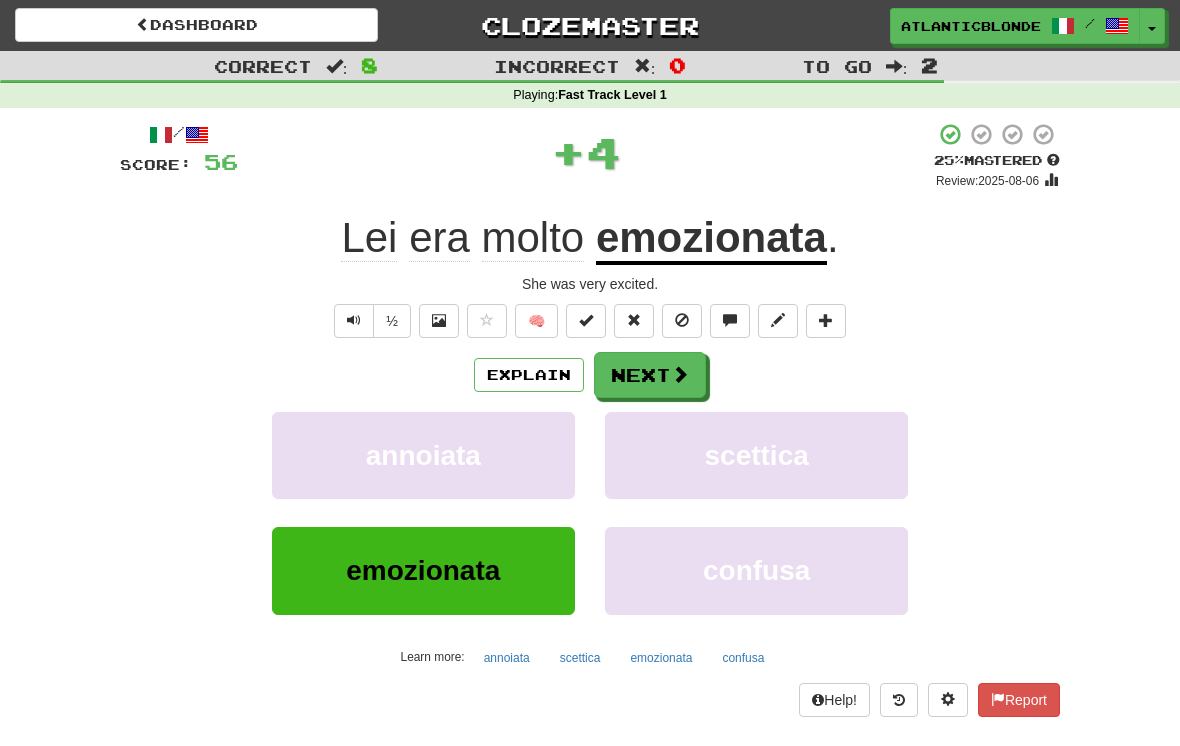 click on "Next" at bounding box center (650, 375) 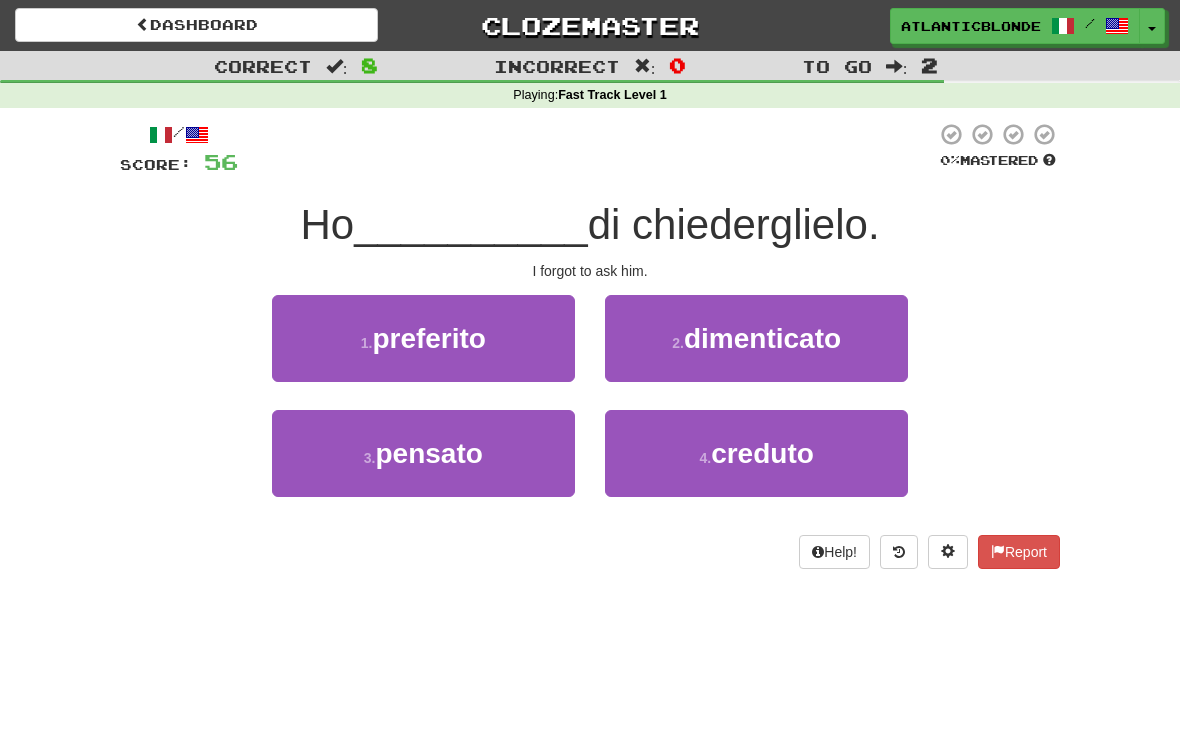 click on "dimenticato" at bounding box center [762, 338] 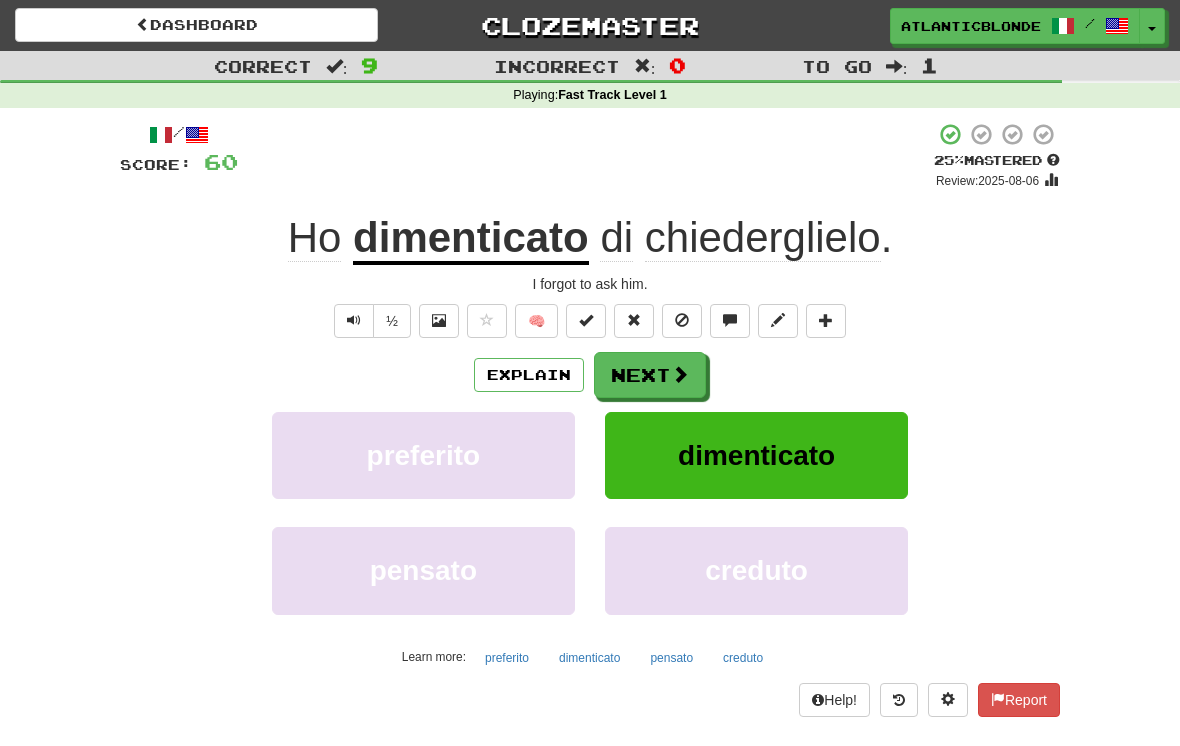 click on "Next" at bounding box center [650, 375] 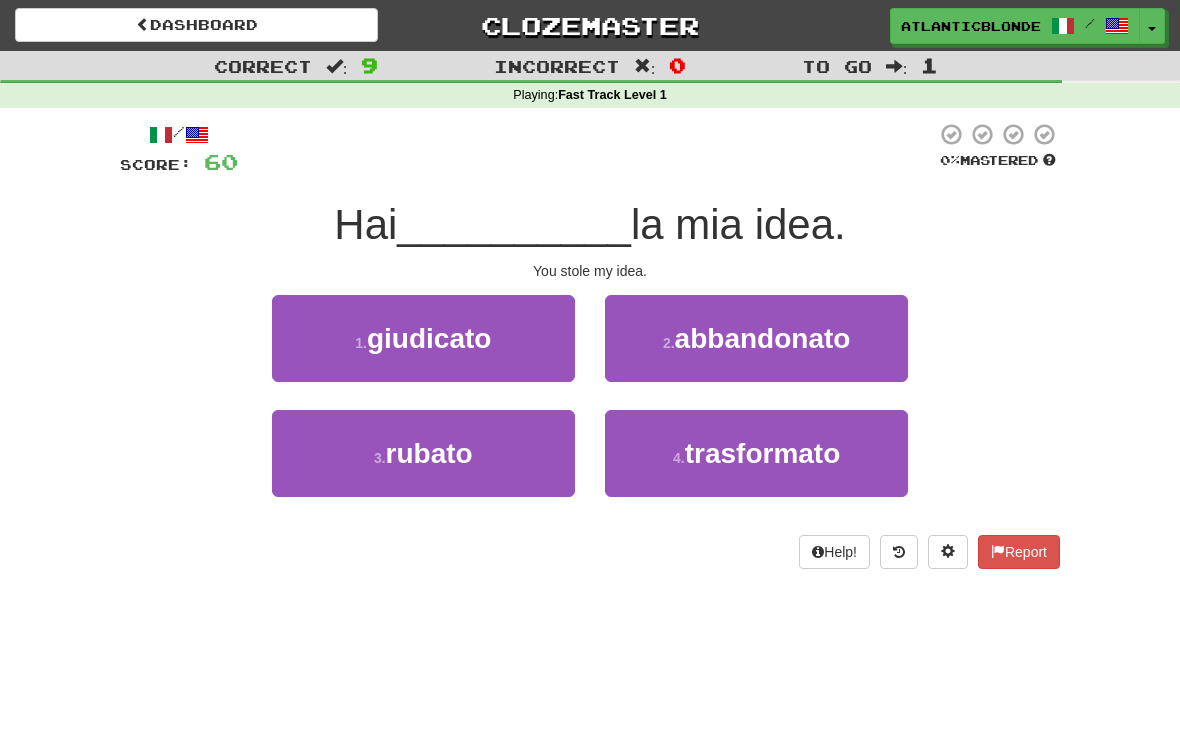 click on "3 .  rubato" at bounding box center [423, 453] 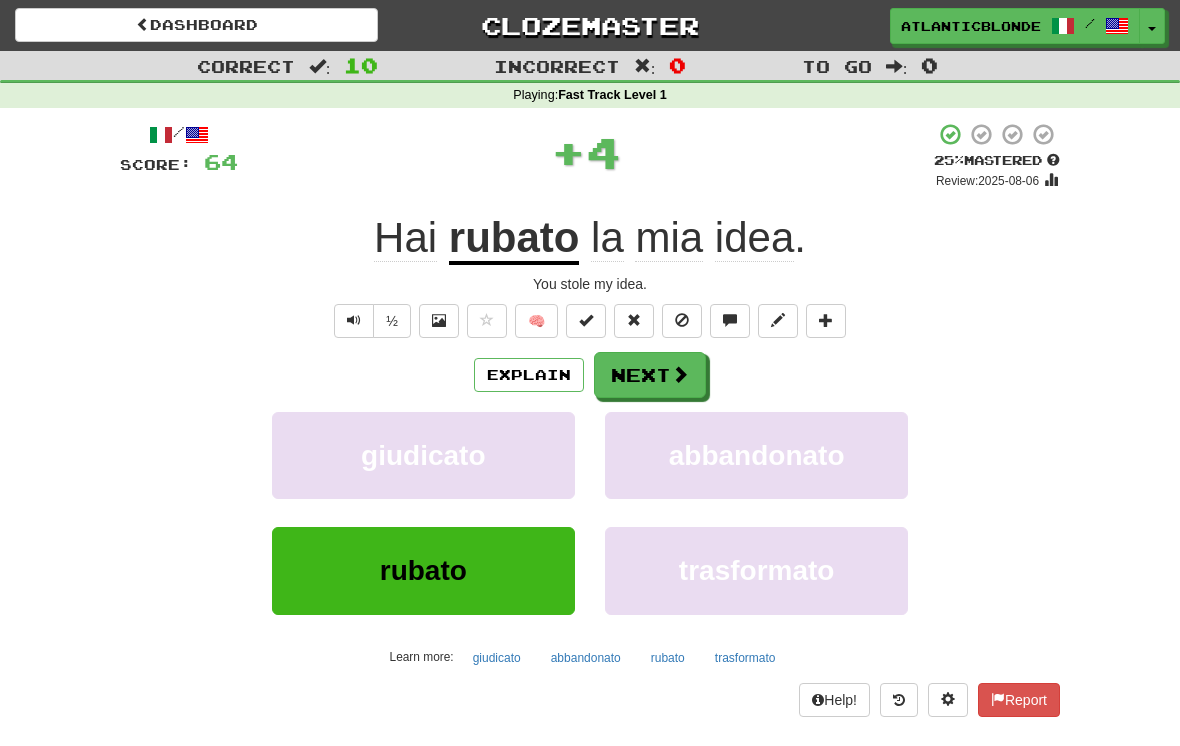 click on "Next" at bounding box center [650, 375] 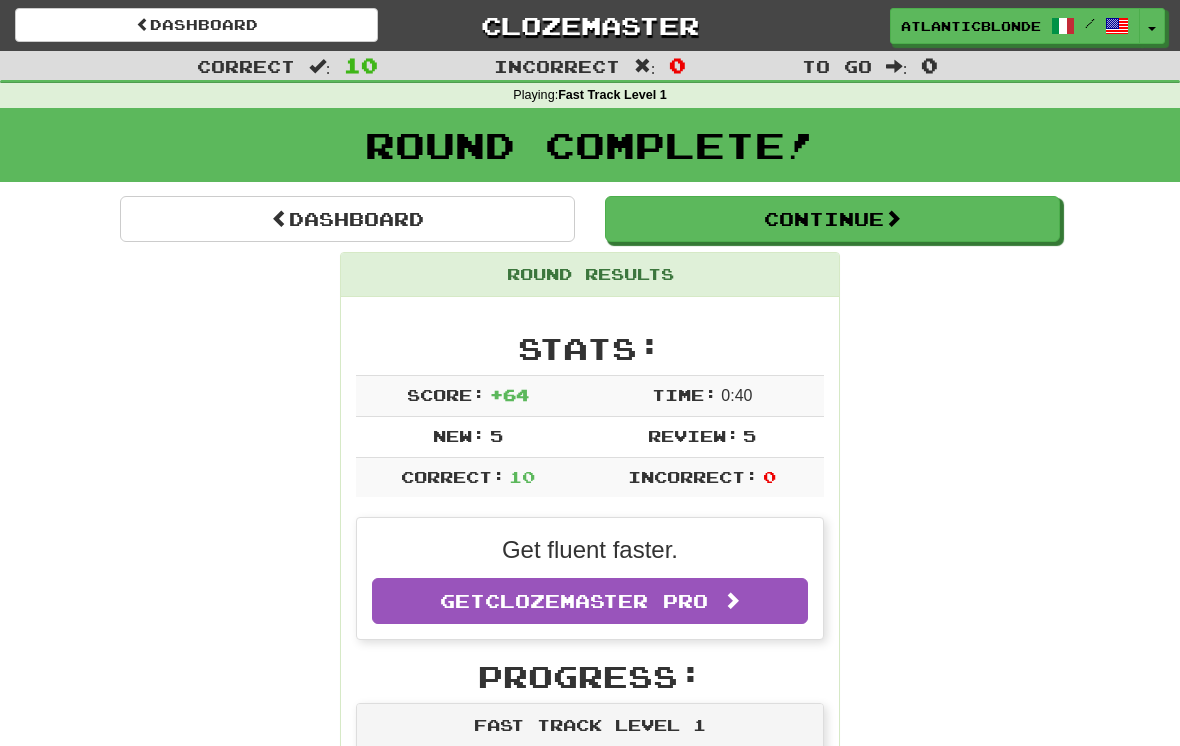 click on "Continue" at bounding box center (832, 219) 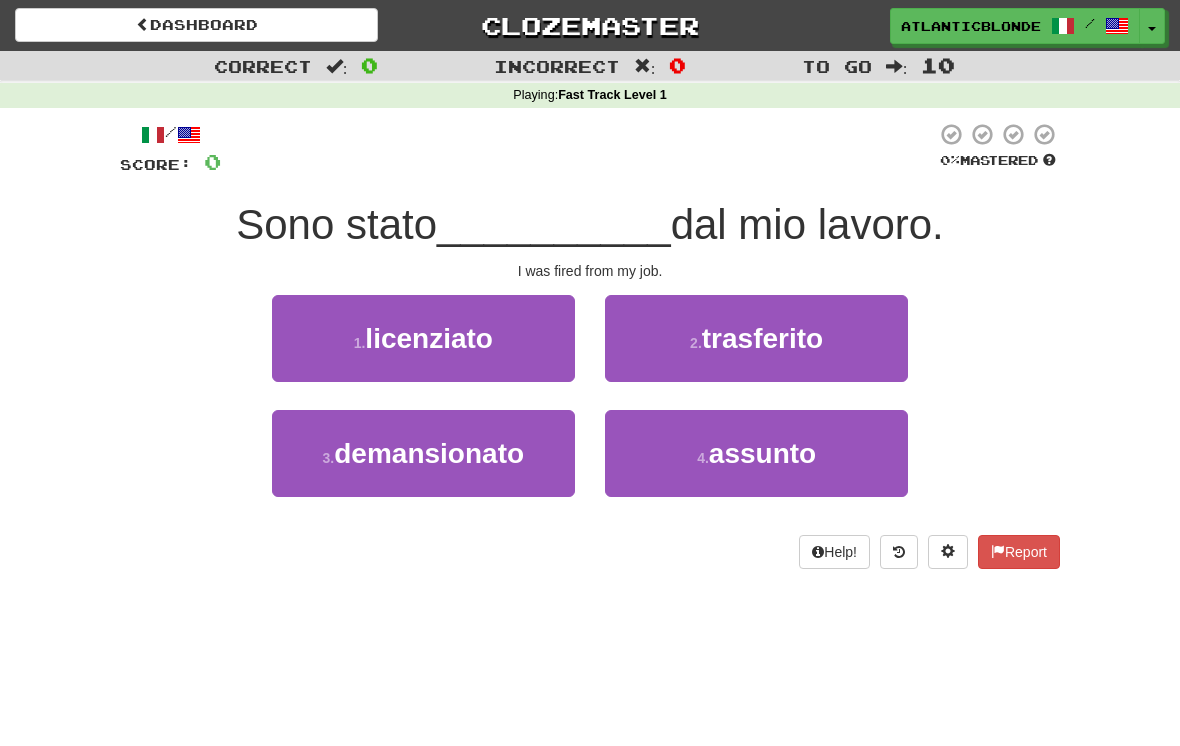 click on "demansionato" at bounding box center [429, 453] 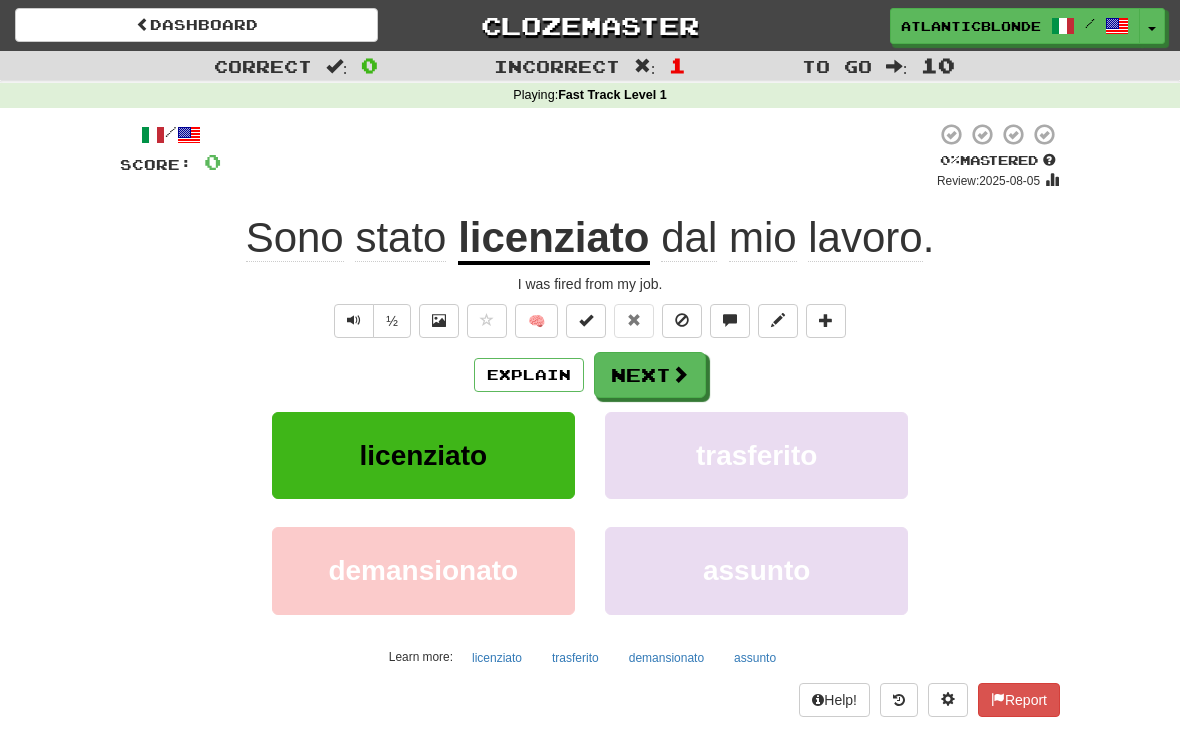 click on "Next" at bounding box center [650, 375] 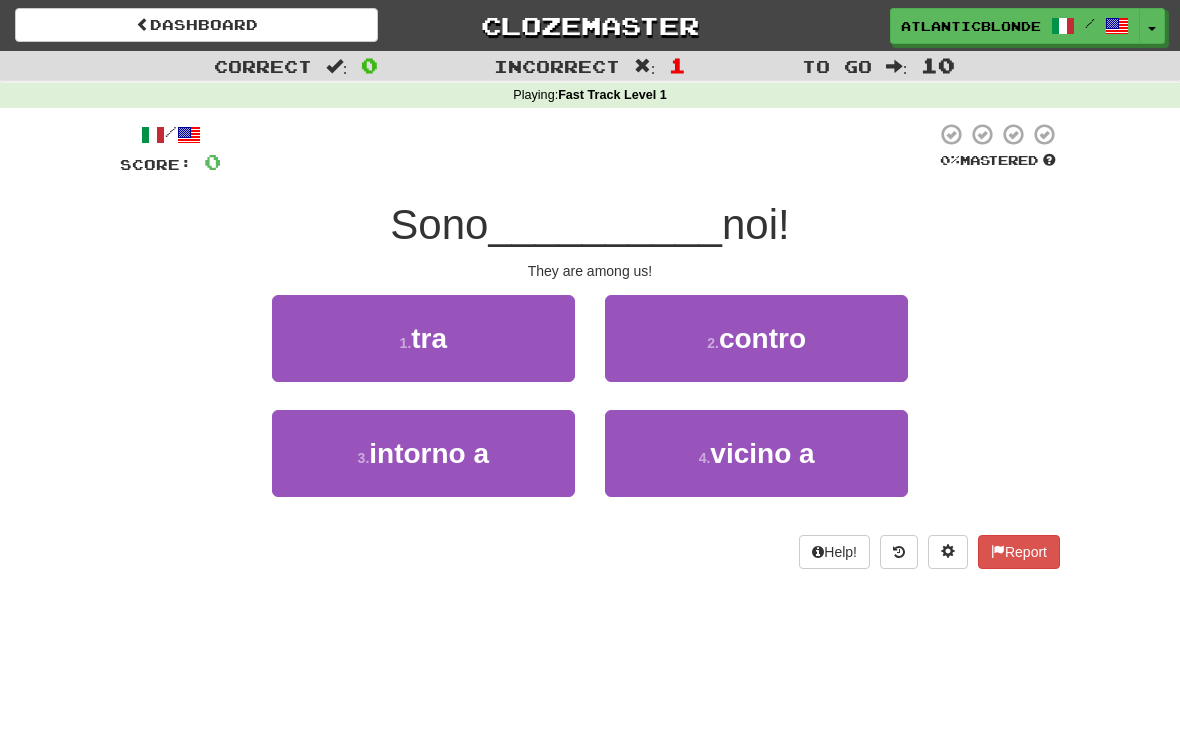 click on "1 .  tra" at bounding box center (423, 338) 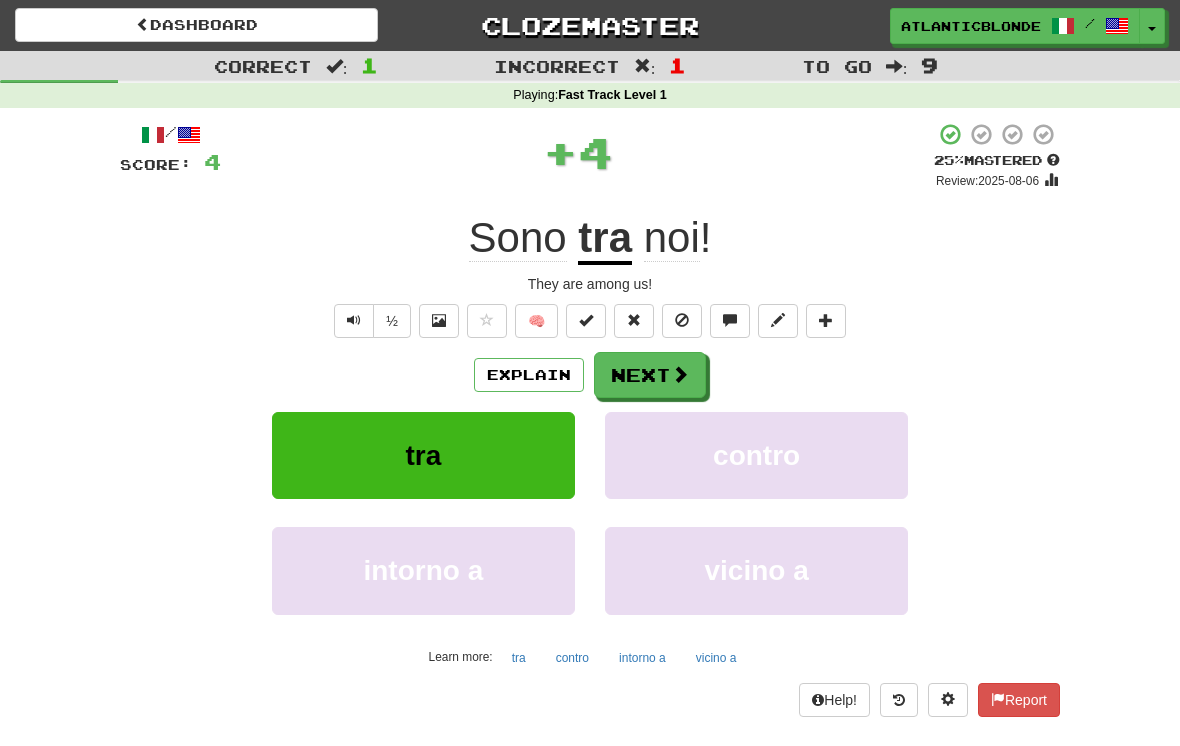 click on "Next" at bounding box center (650, 375) 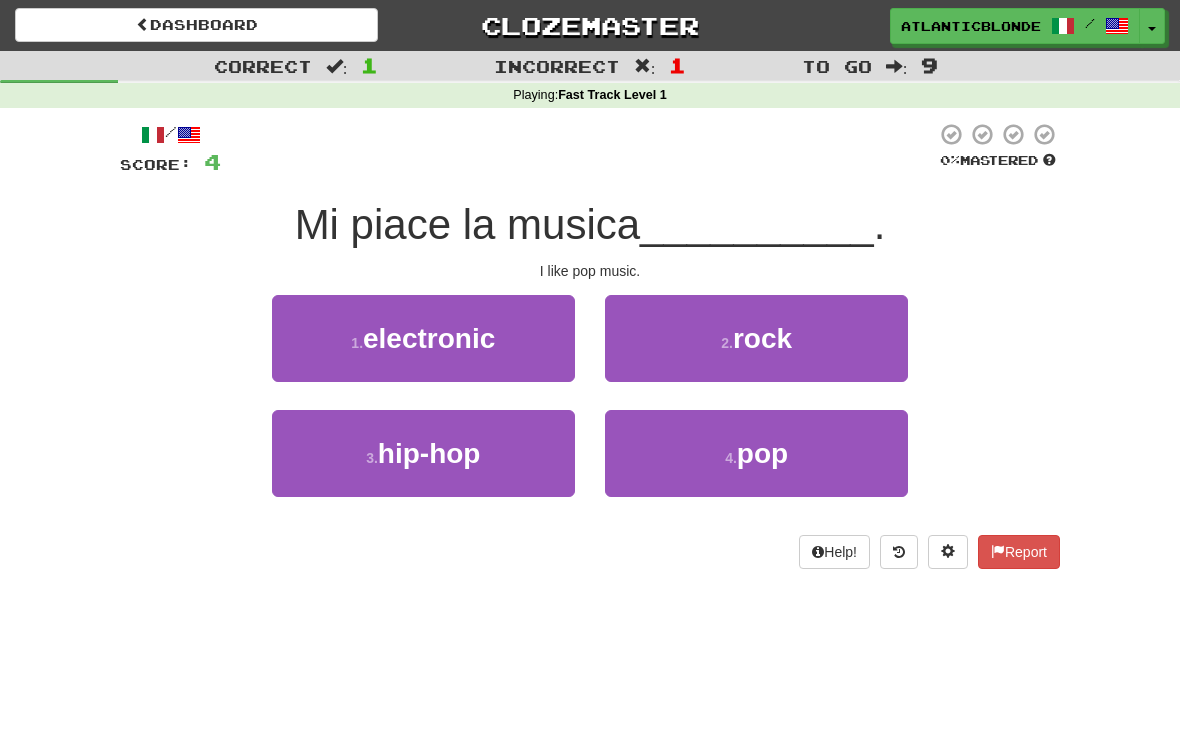click on "4 .  pop" at bounding box center [756, 453] 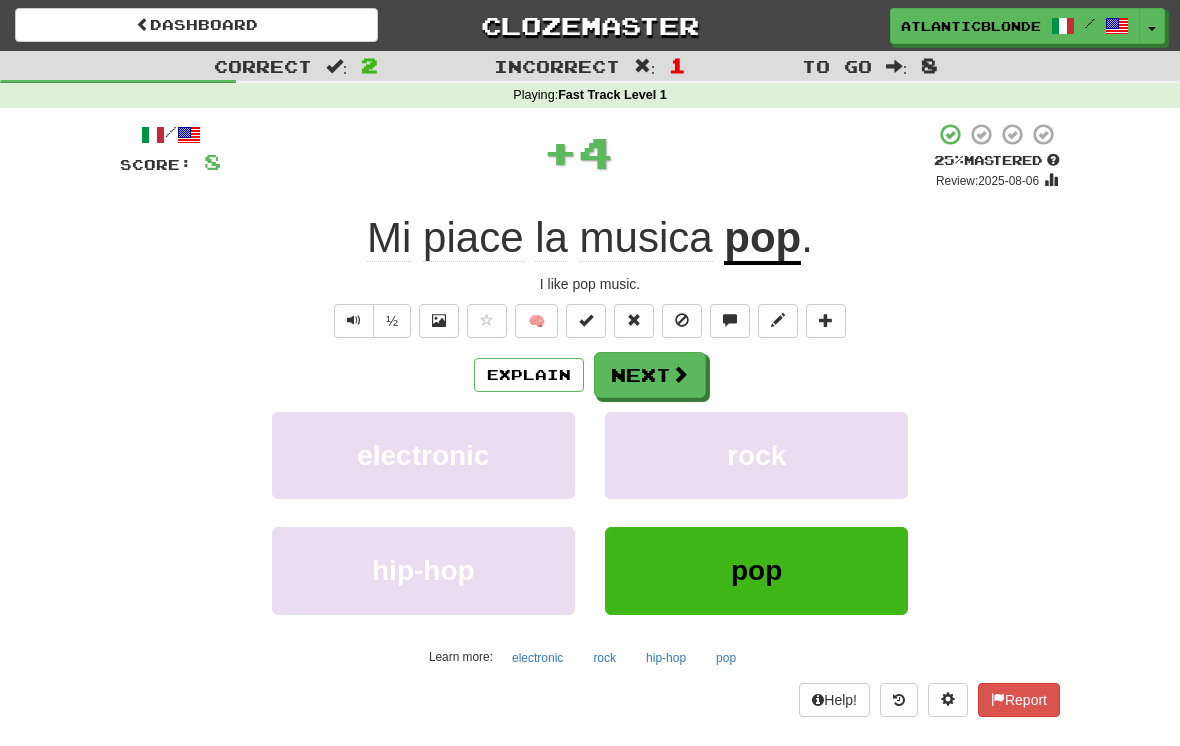 click on "Next" at bounding box center (650, 375) 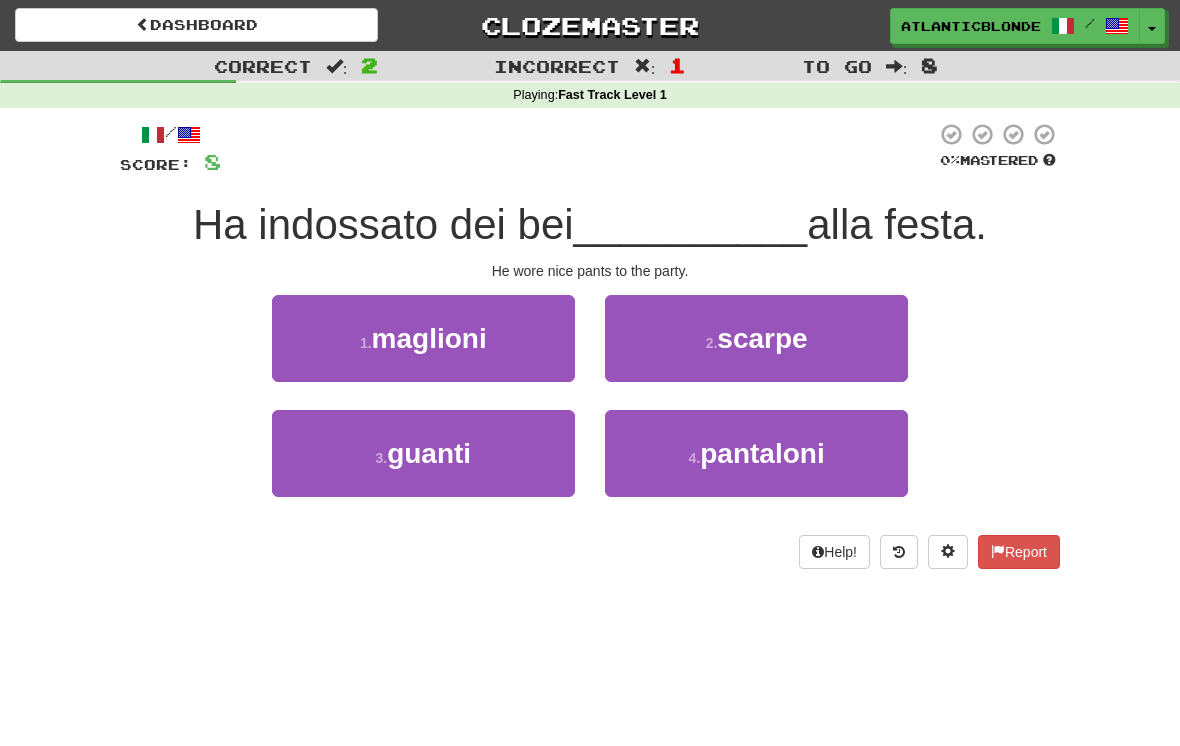 click on "guanti" at bounding box center (429, 453) 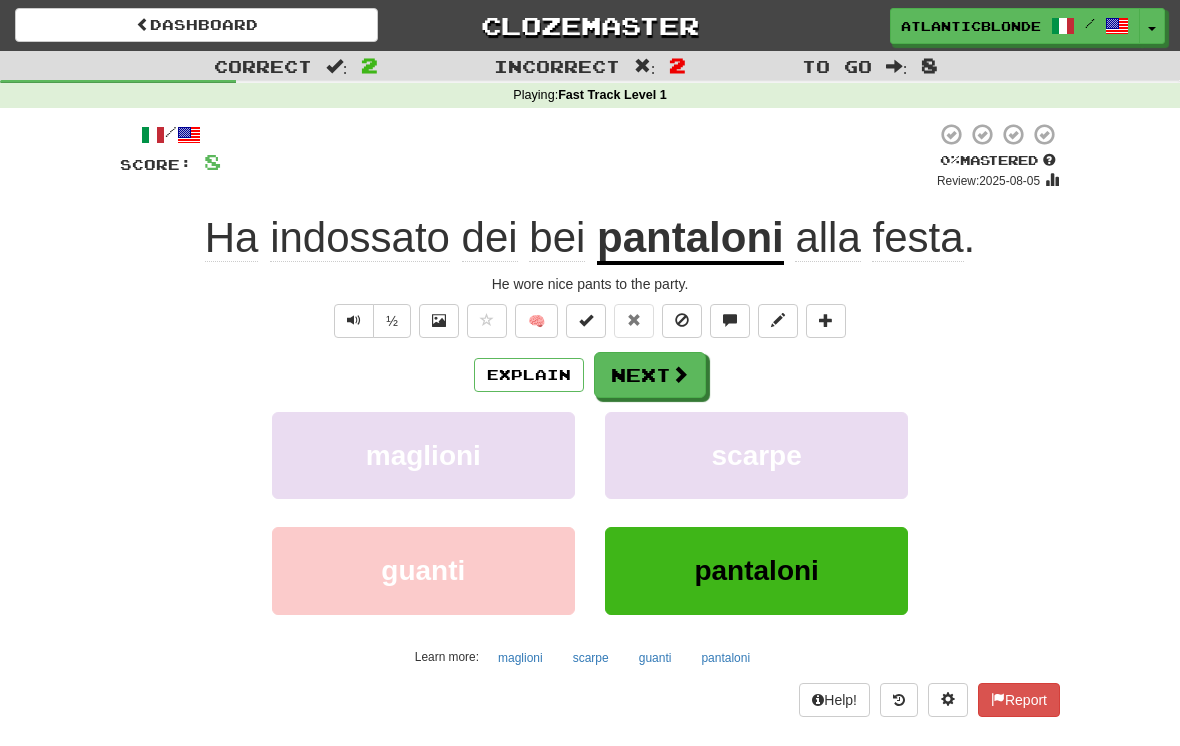 click on "Next" at bounding box center [650, 375] 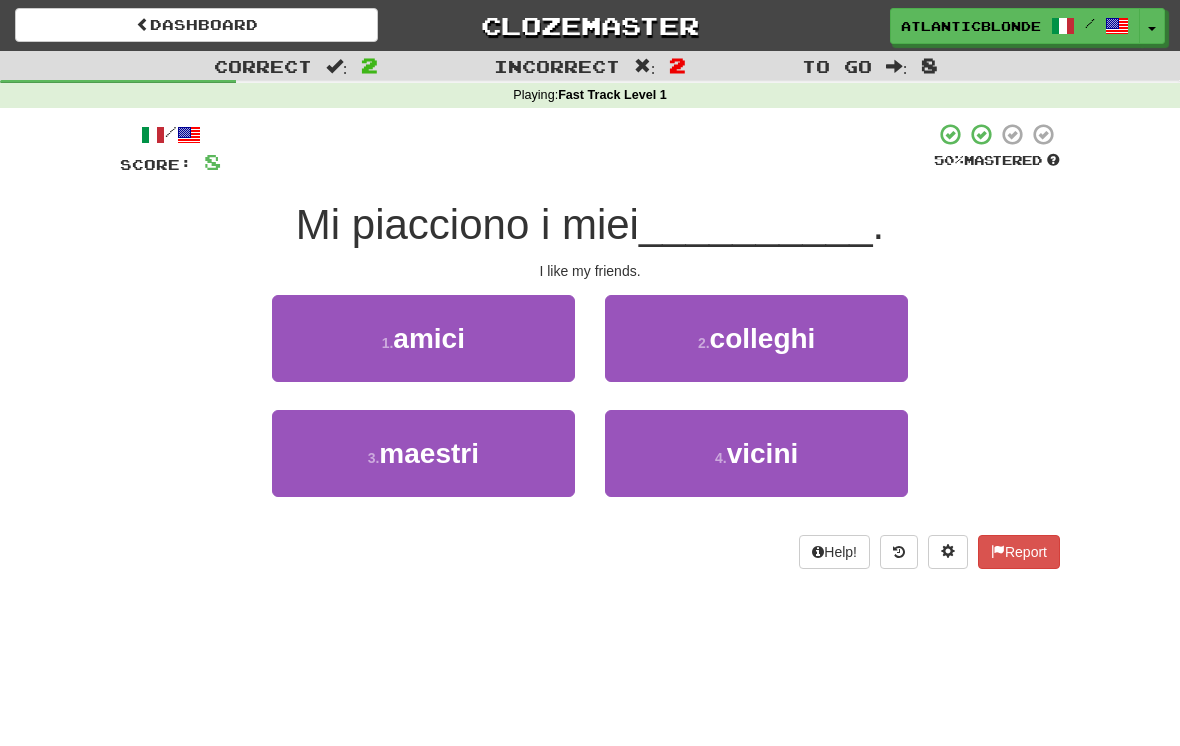 click on "1 .  amici" at bounding box center [423, 338] 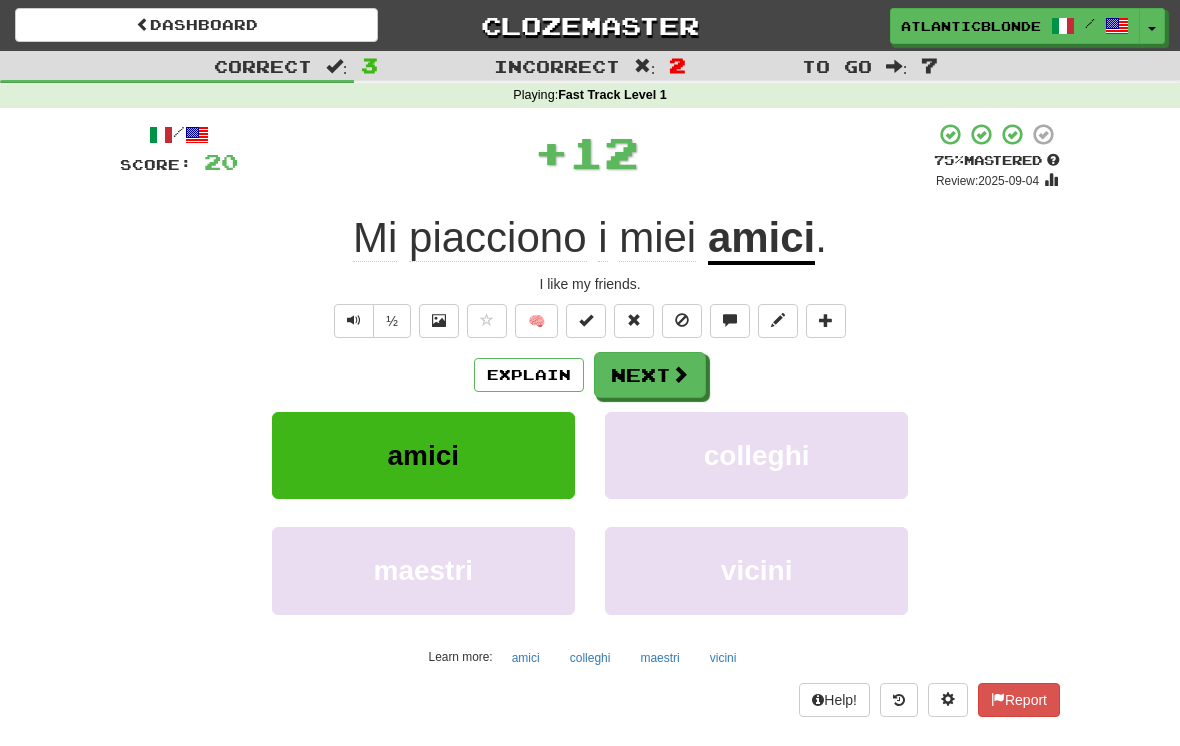 click on "Next" at bounding box center (650, 375) 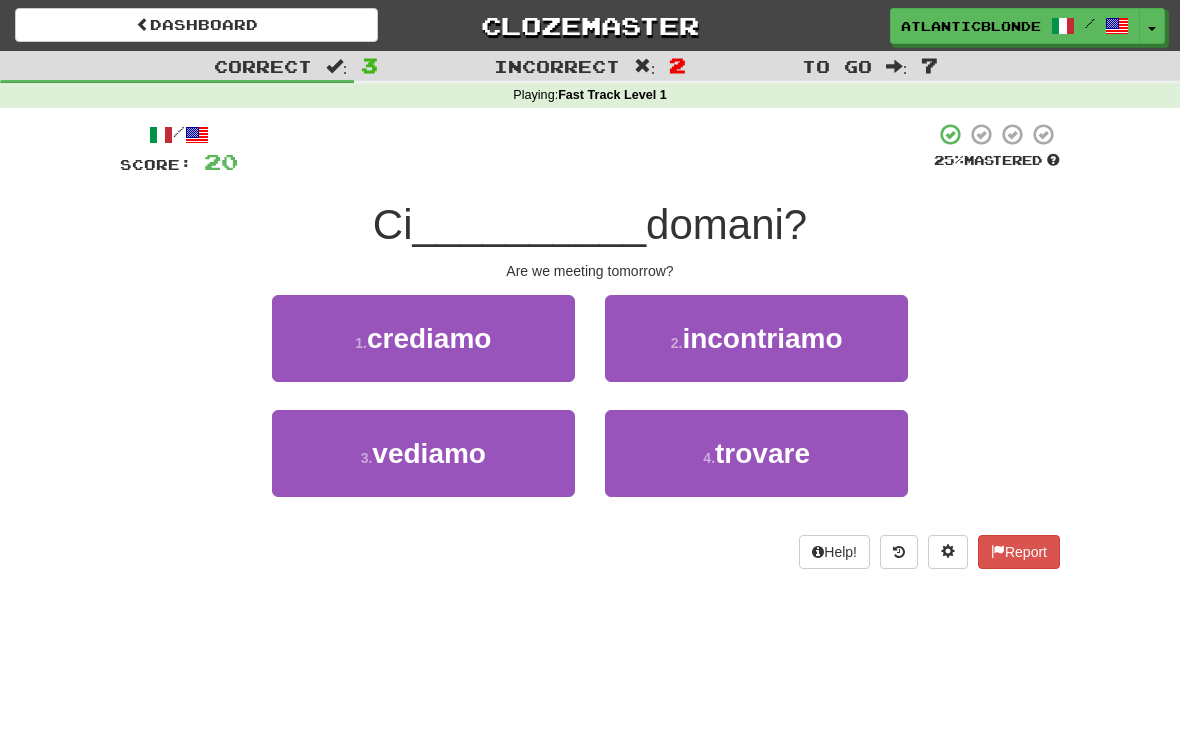 click on "vediamo" at bounding box center [429, 453] 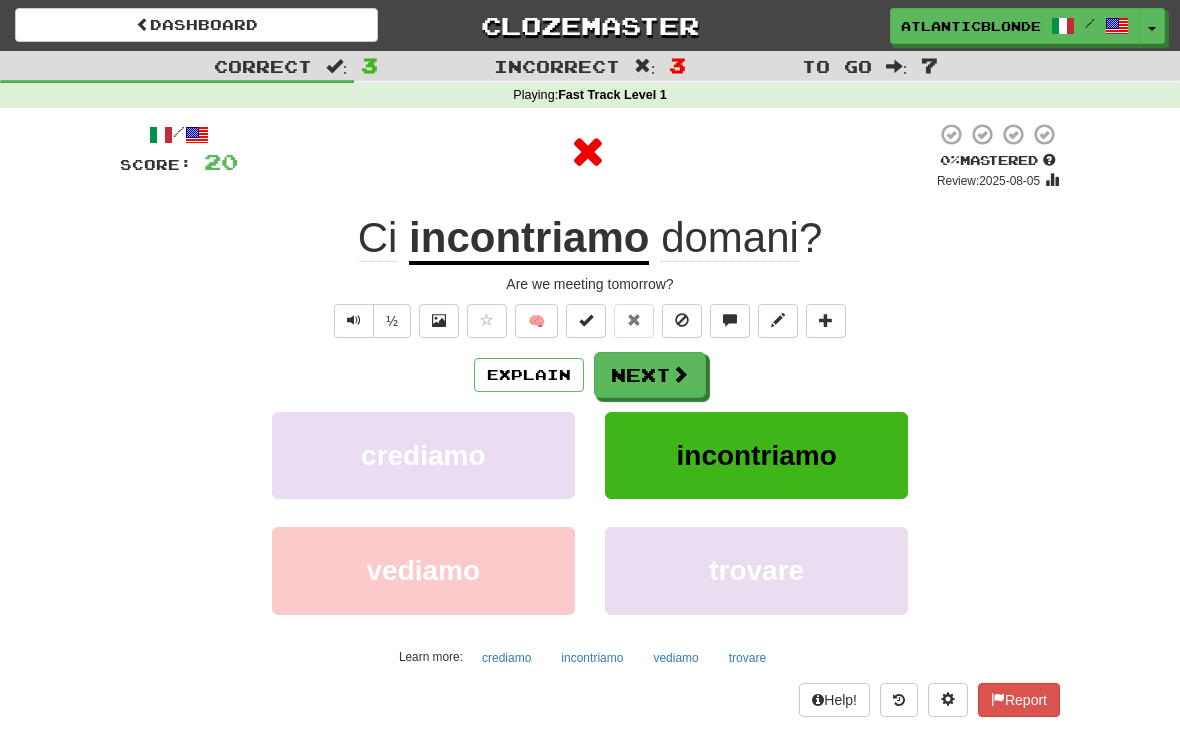 click on "Next" at bounding box center (650, 375) 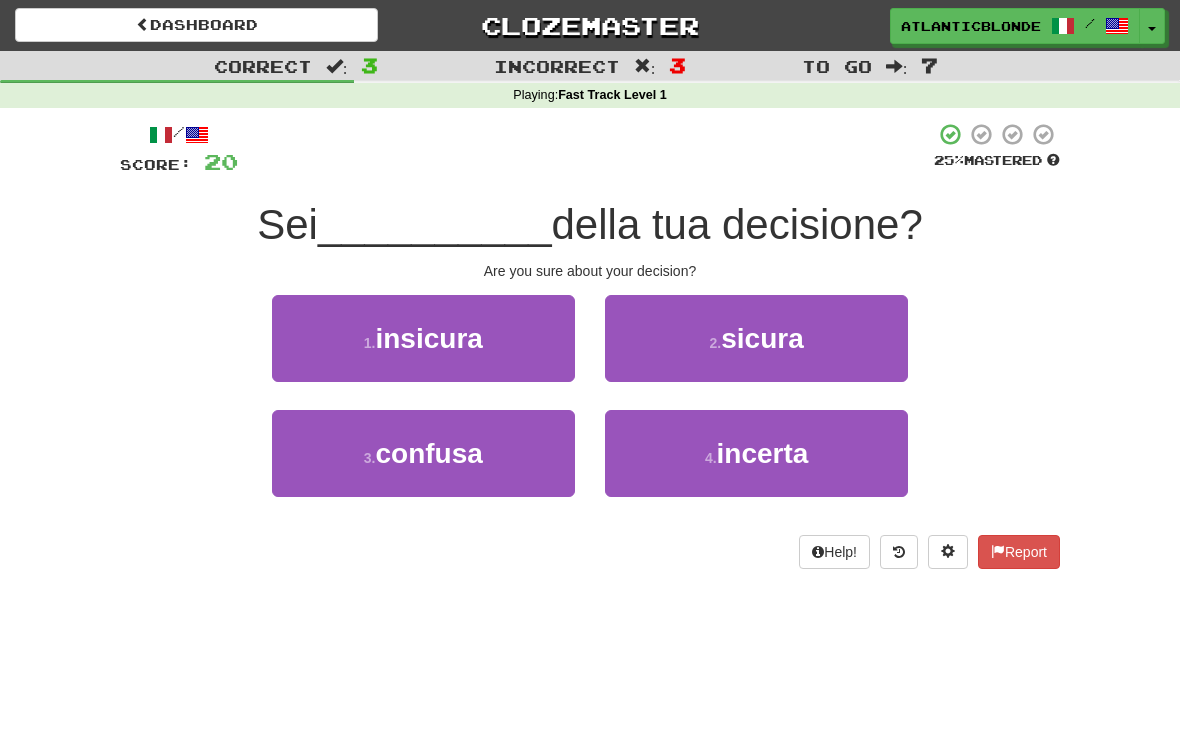 click on "2 .  sicura" at bounding box center (756, 338) 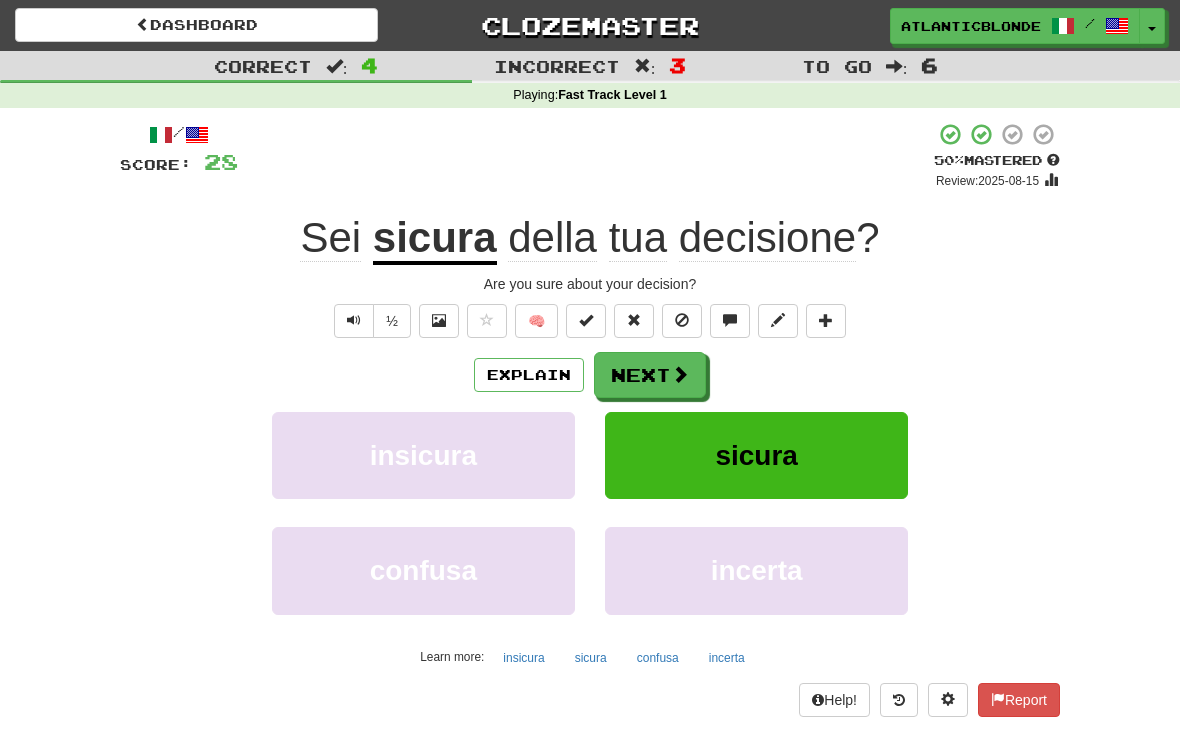 click on "Next" at bounding box center (650, 375) 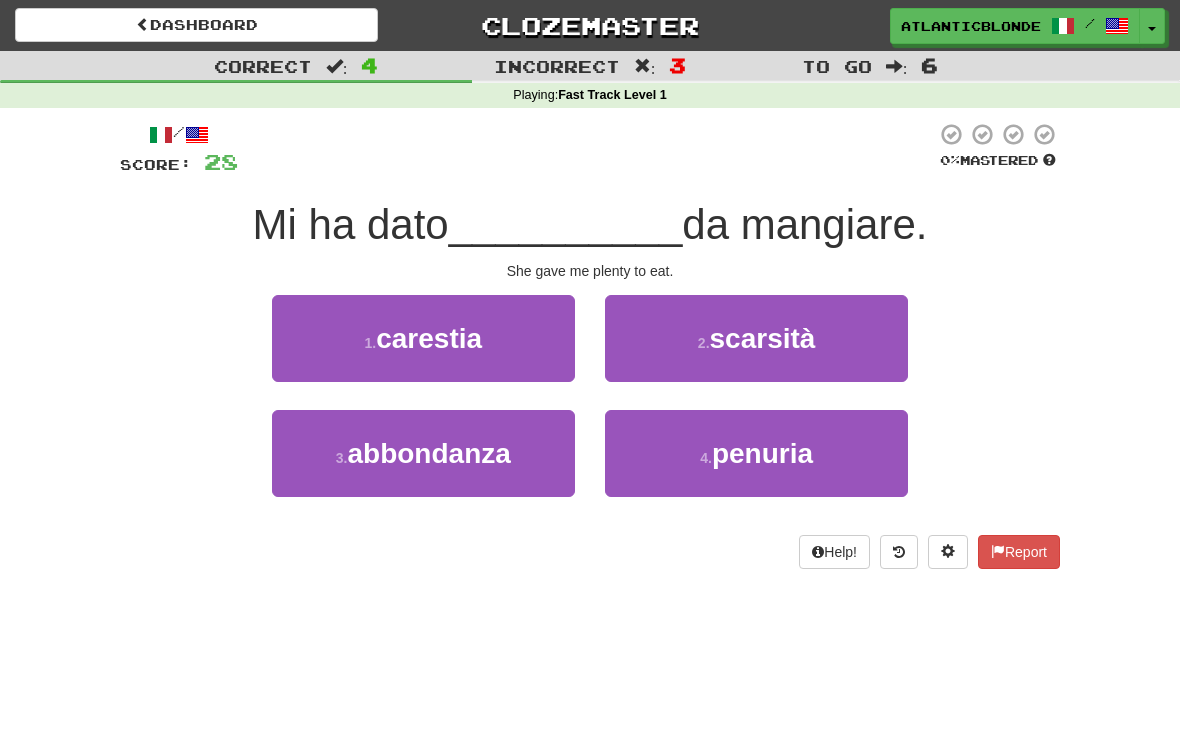 click on "abbondanza" at bounding box center (428, 453) 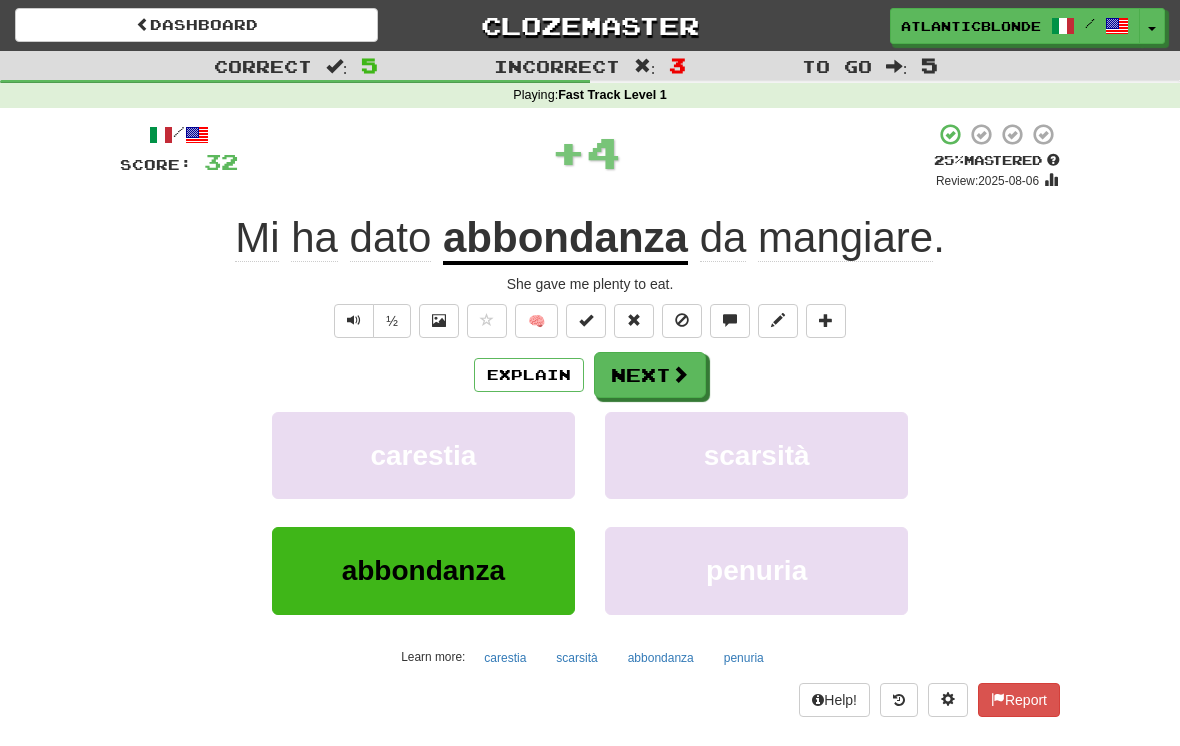 click on "Next" at bounding box center [650, 375] 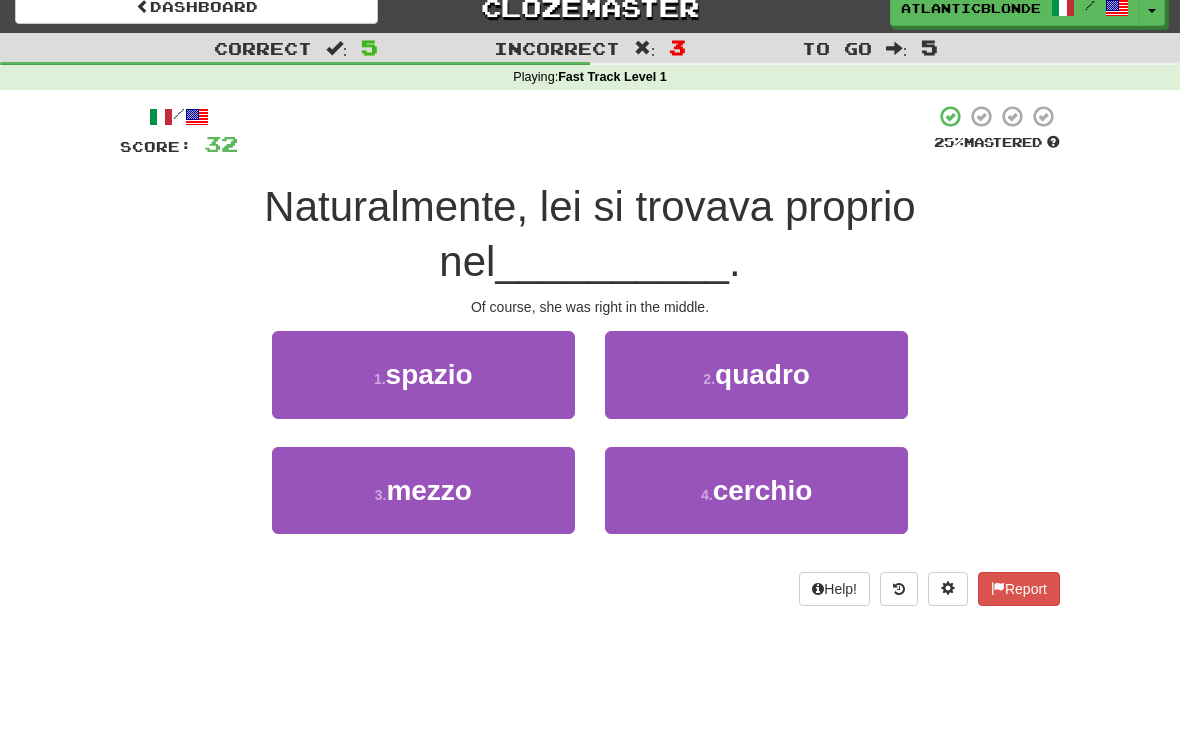 scroll, scrollTop: 19, scrollLeft: 0, axis: vertical 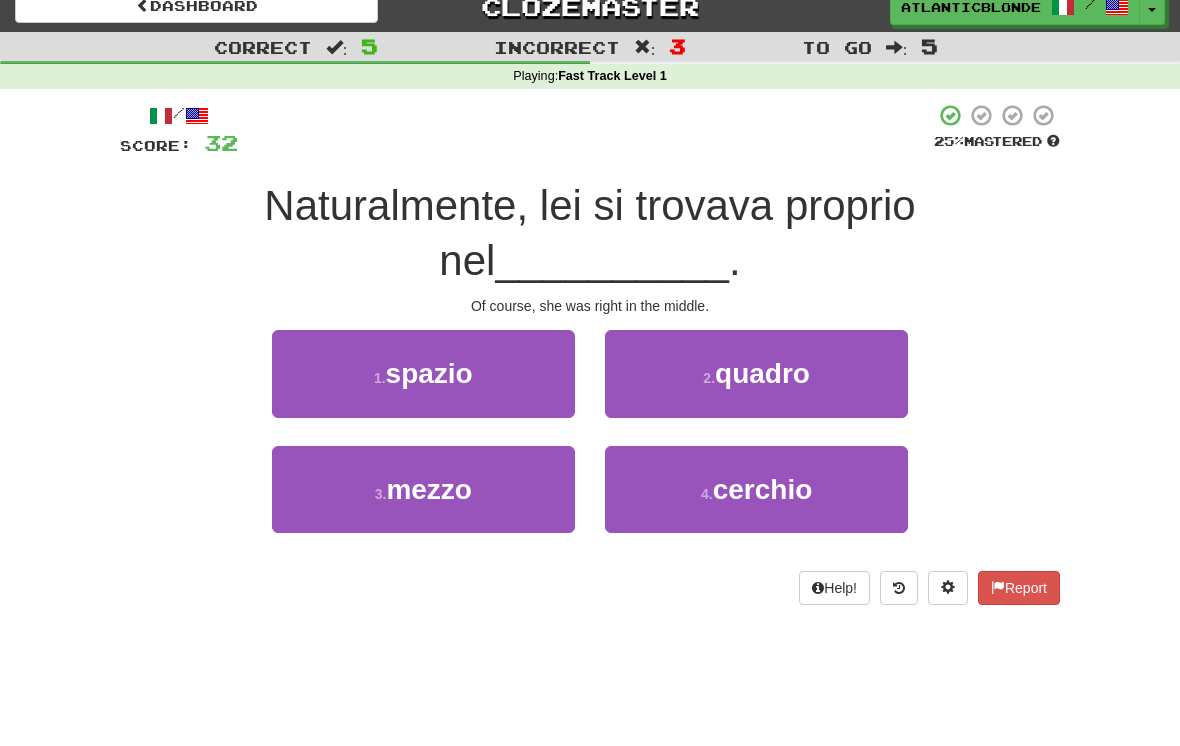 click on "mezzo" at bounding box center [429, 489] 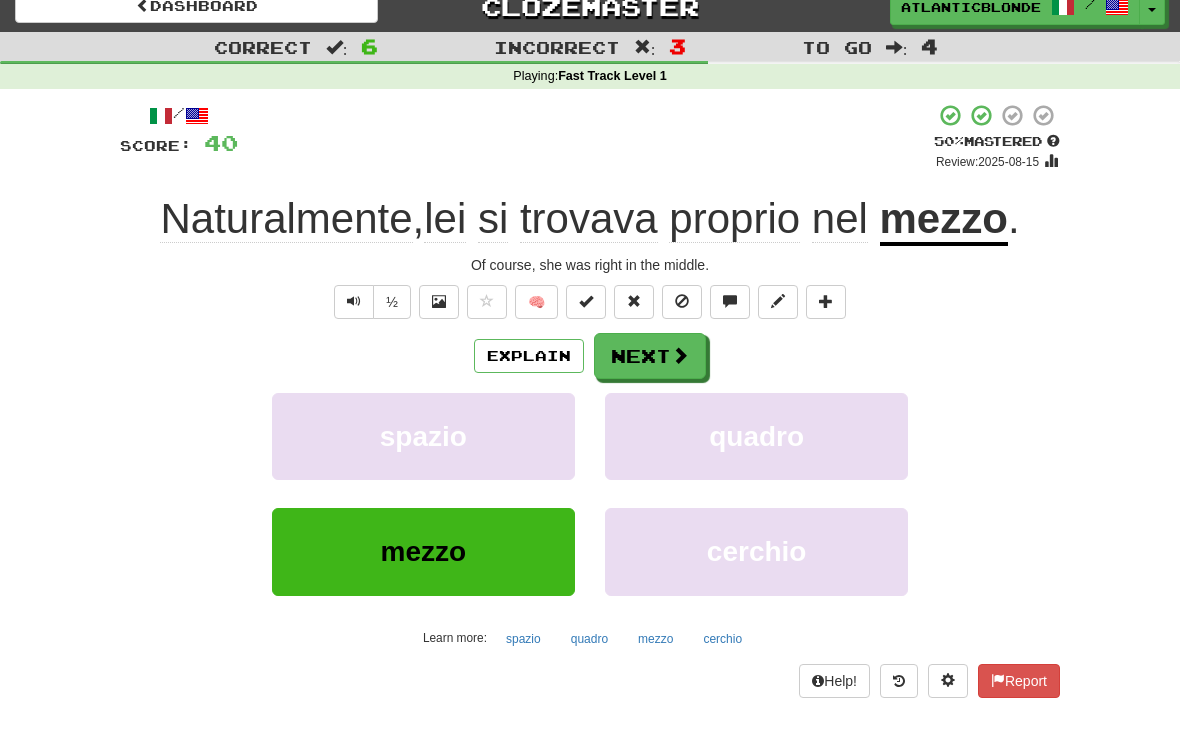 click on "Next" at bounding box center [650, 356] 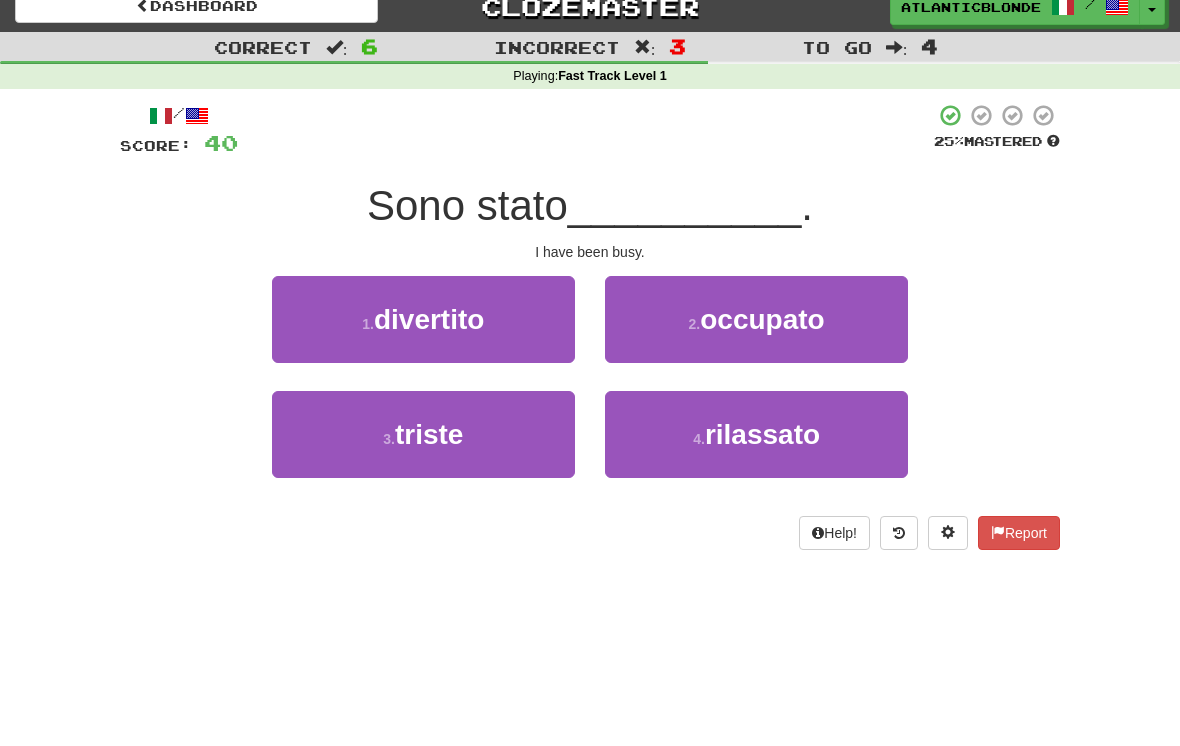 click on "occupato" at bounding box center [762, 319] 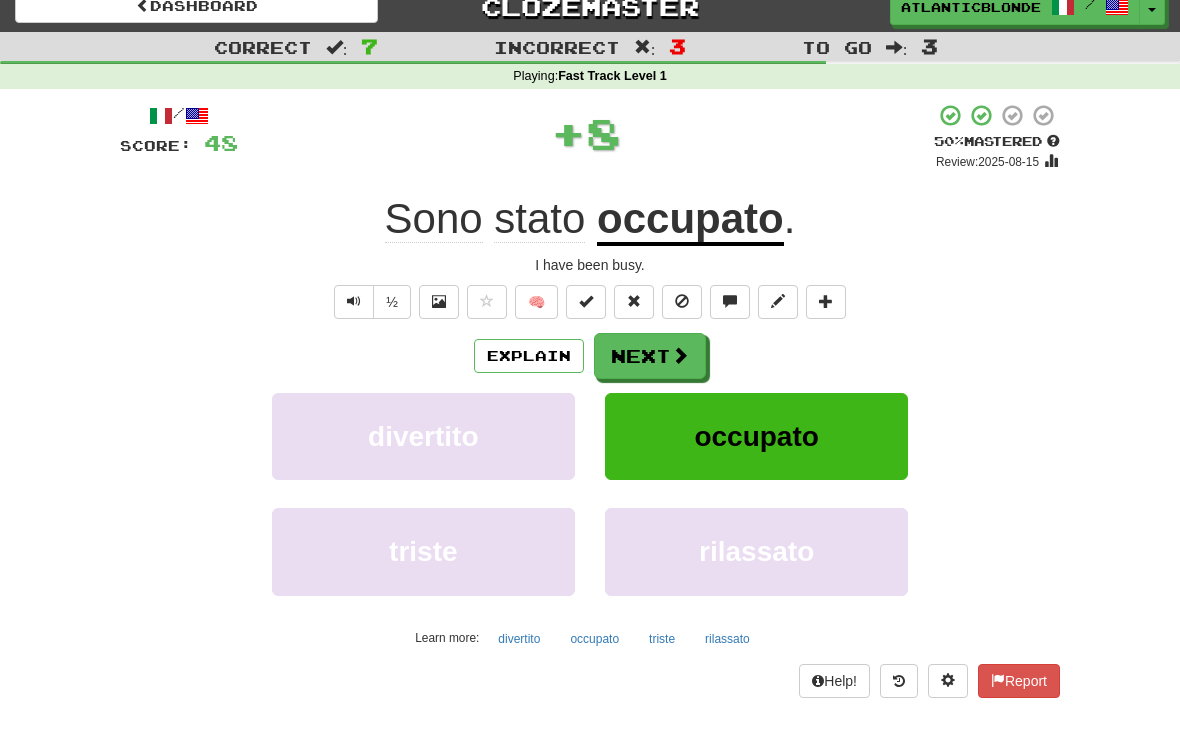 click on "Next" at bounding box center [650, 356] 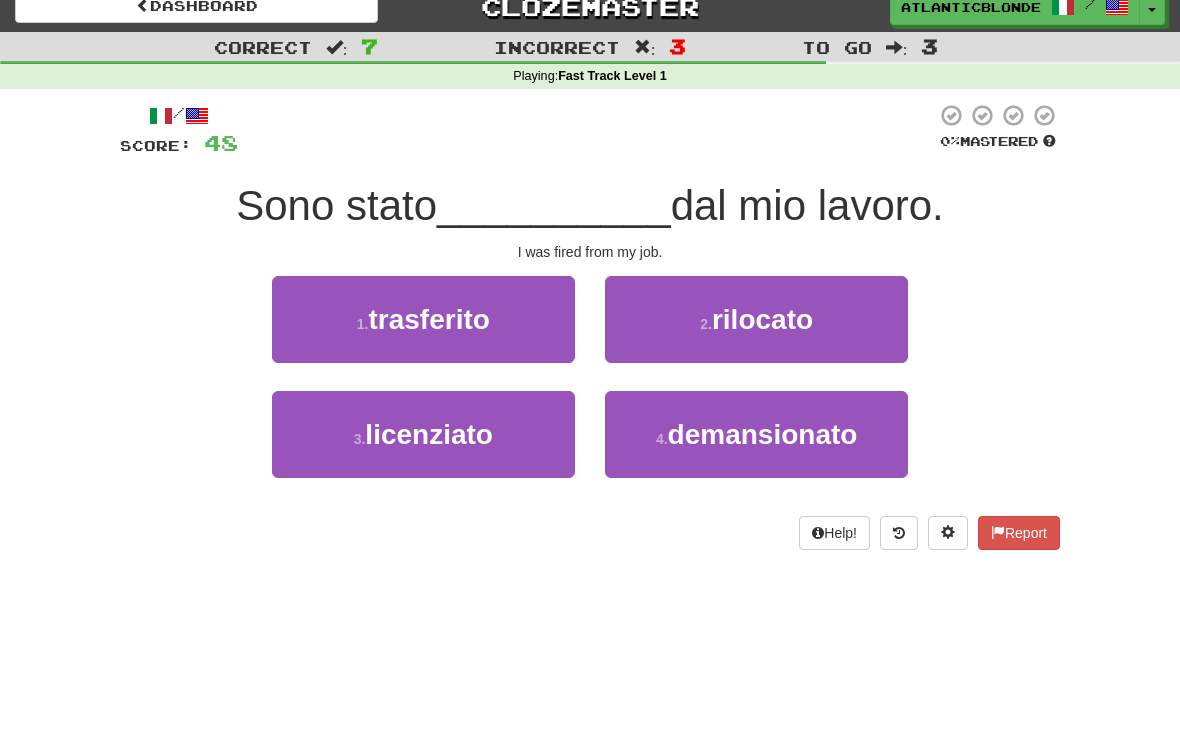 click on "licenziato" at bounding box center (429, 434) 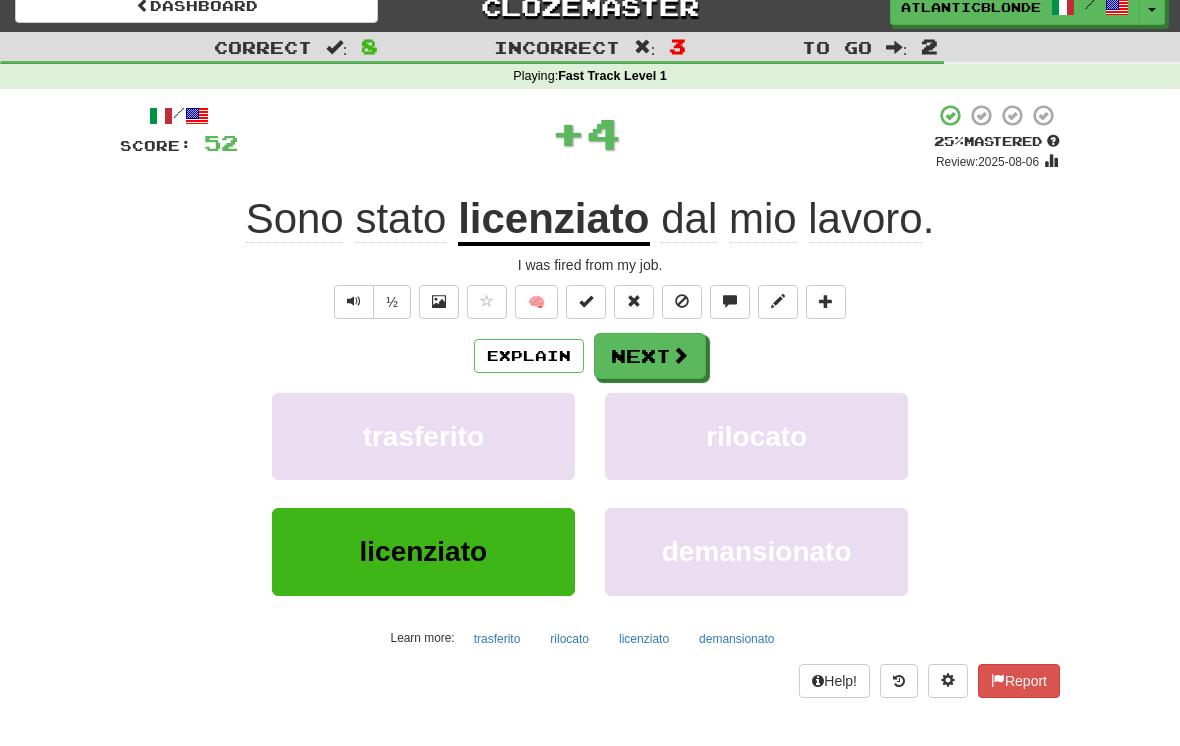 click on "Next" at bounding box center [650, 356] 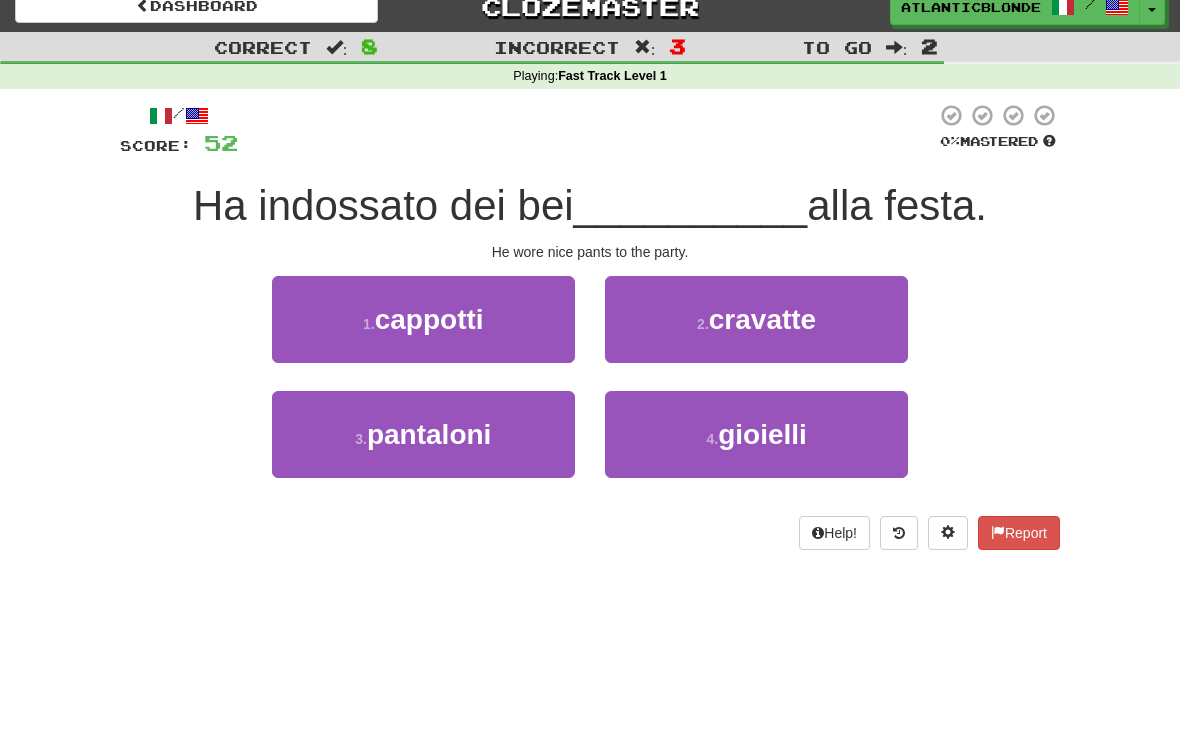 click on "pantaloni" at bounding box center [429, 434] 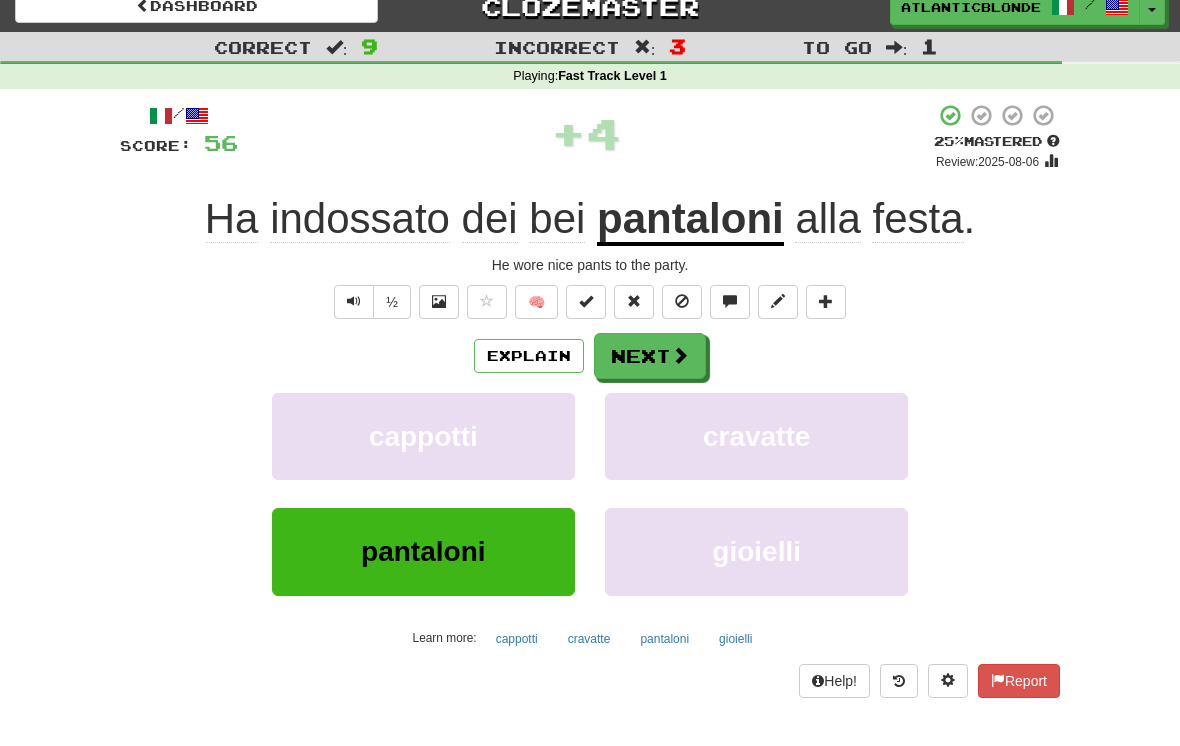click on "Next" at bounding box center (650, 356) 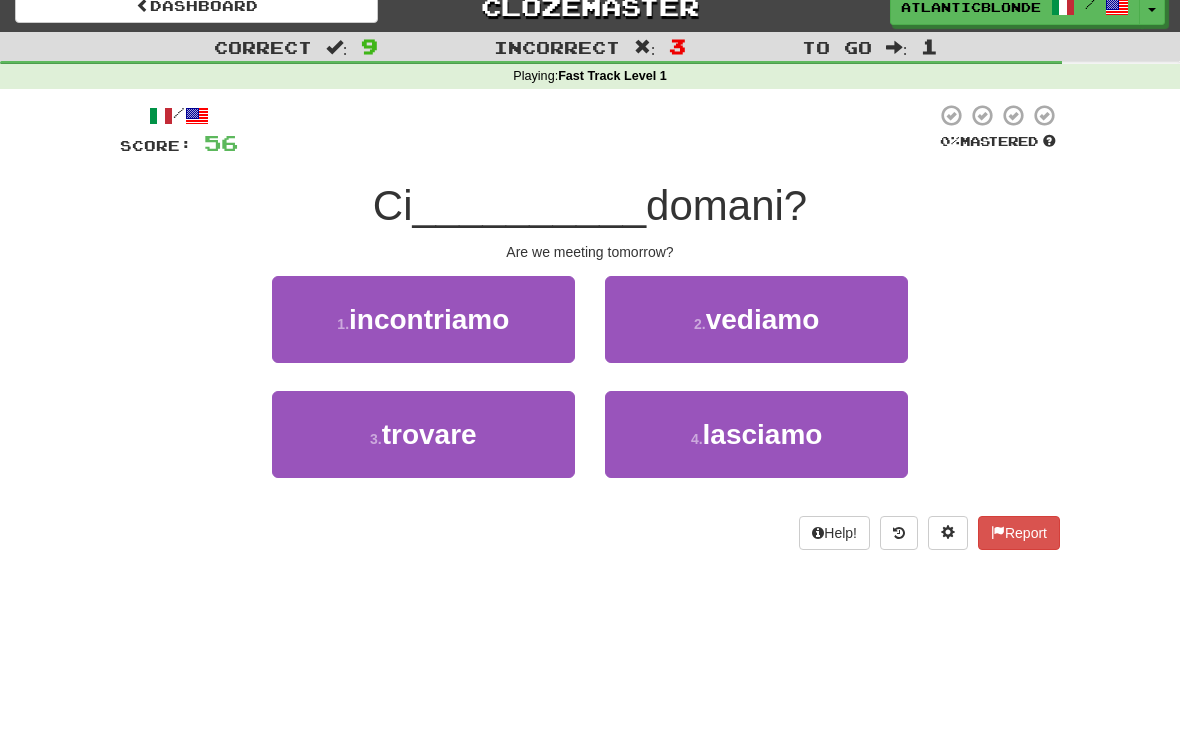 click on "incontriamo" at bounding box center (429, 319) 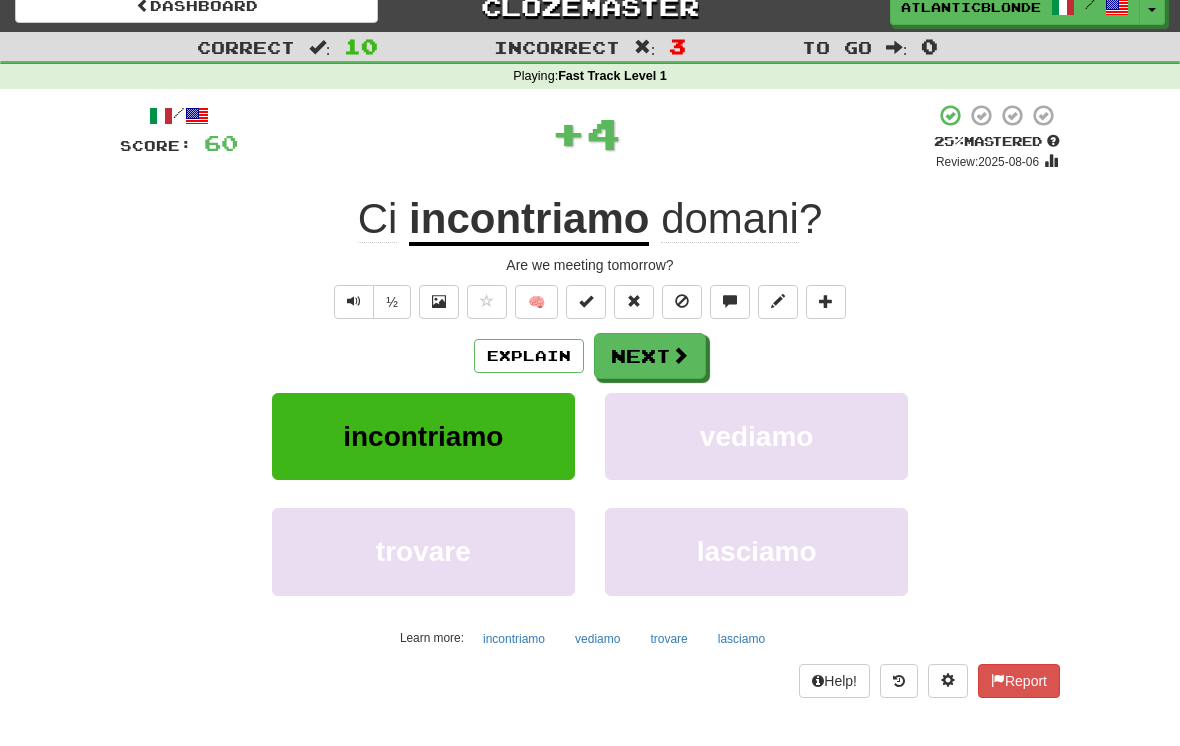 click on "Next" at bounding box center (650, 356) 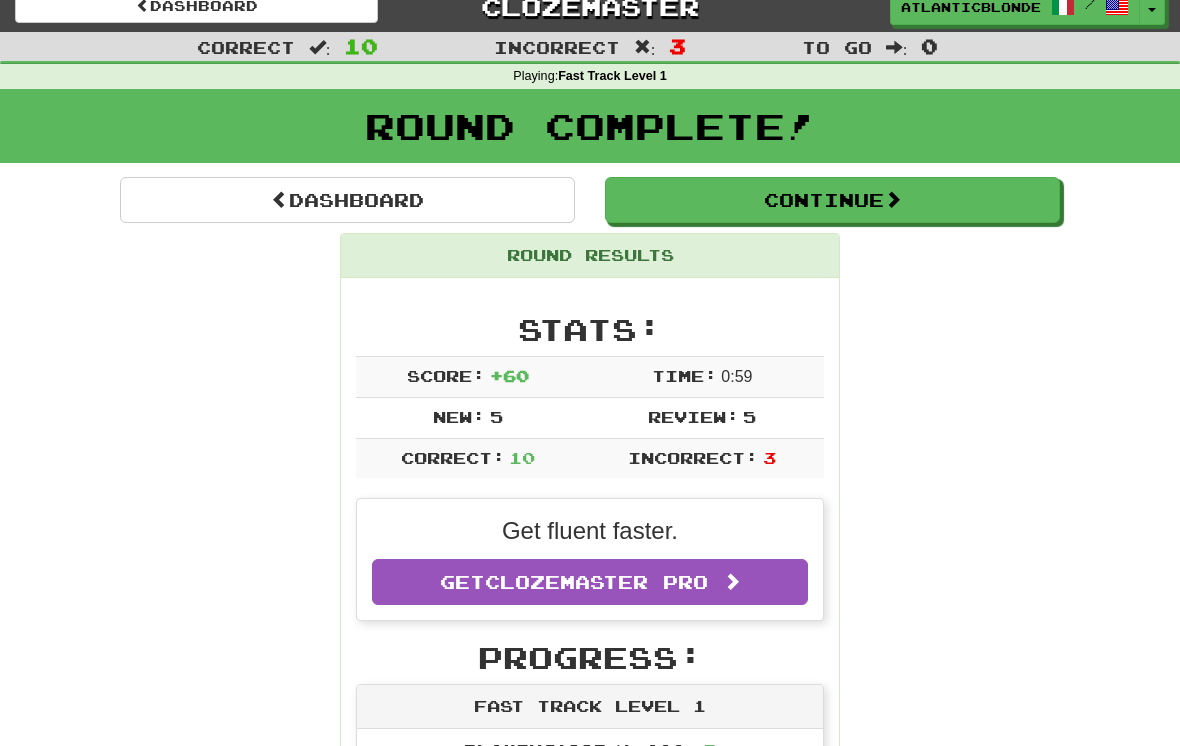 click on "Continue" at bounding box center [832, 200] 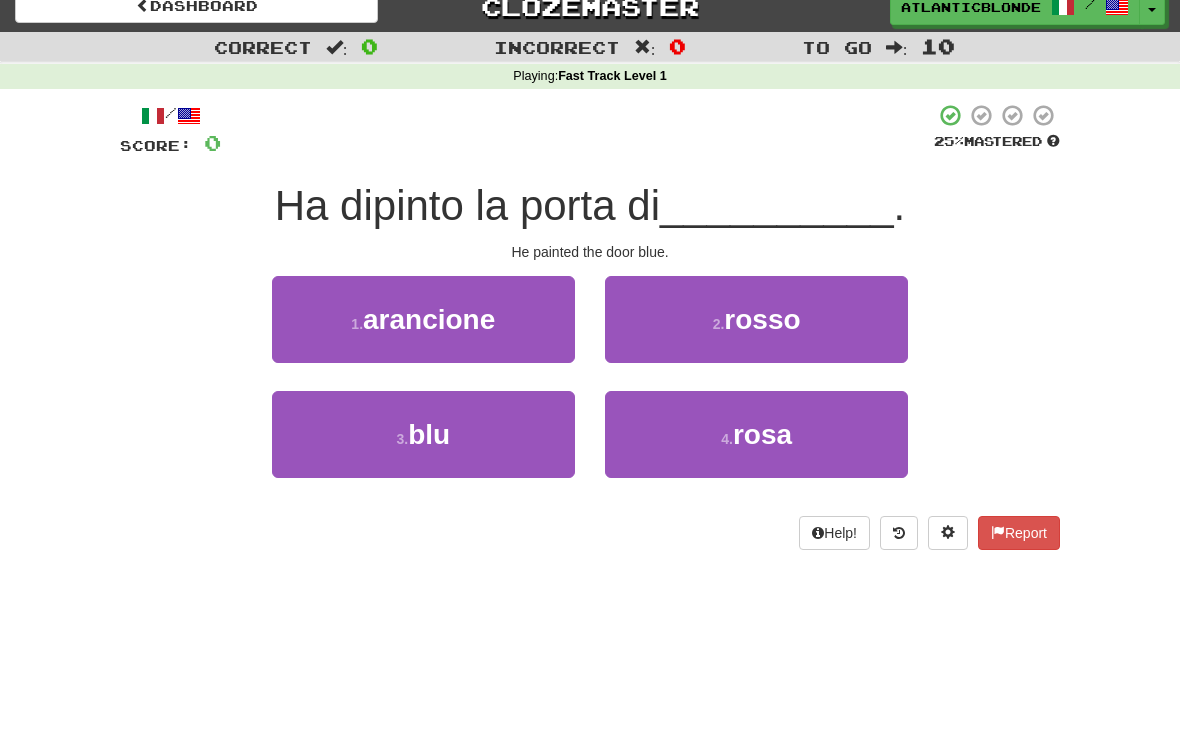 click on "3 .  blu" at bounding box center [423, 434] 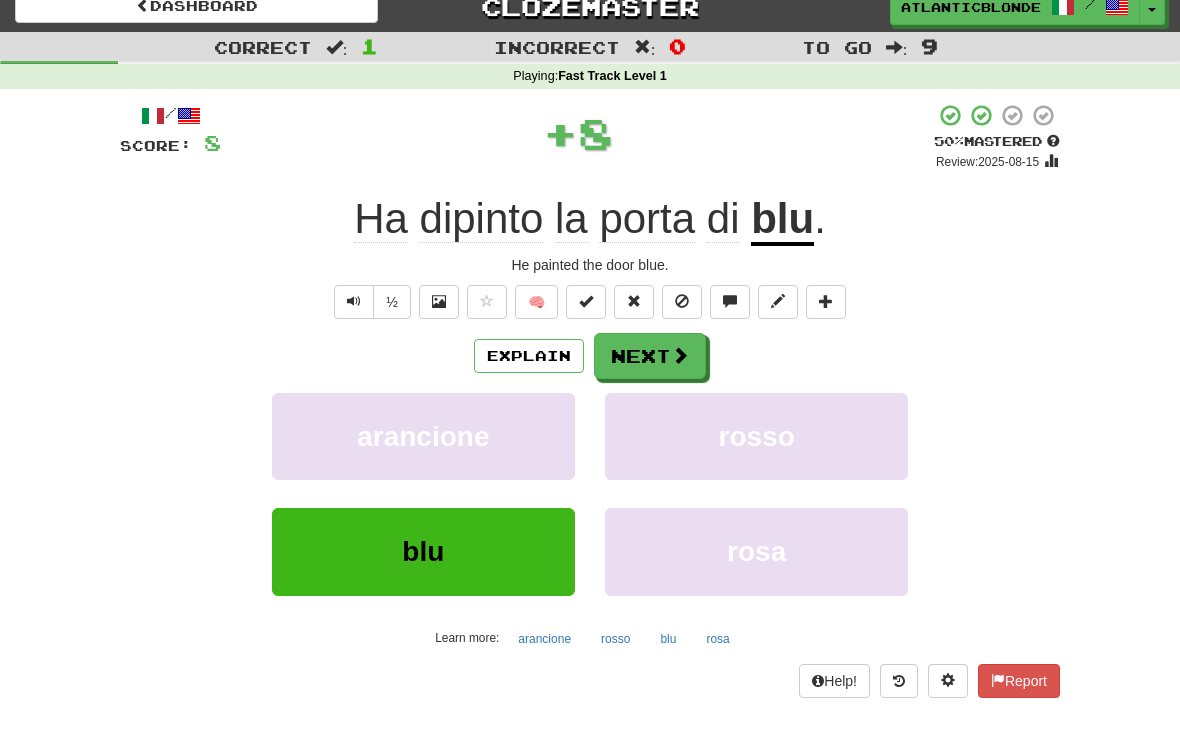 click on "Next" at bounding box center (650, 356) 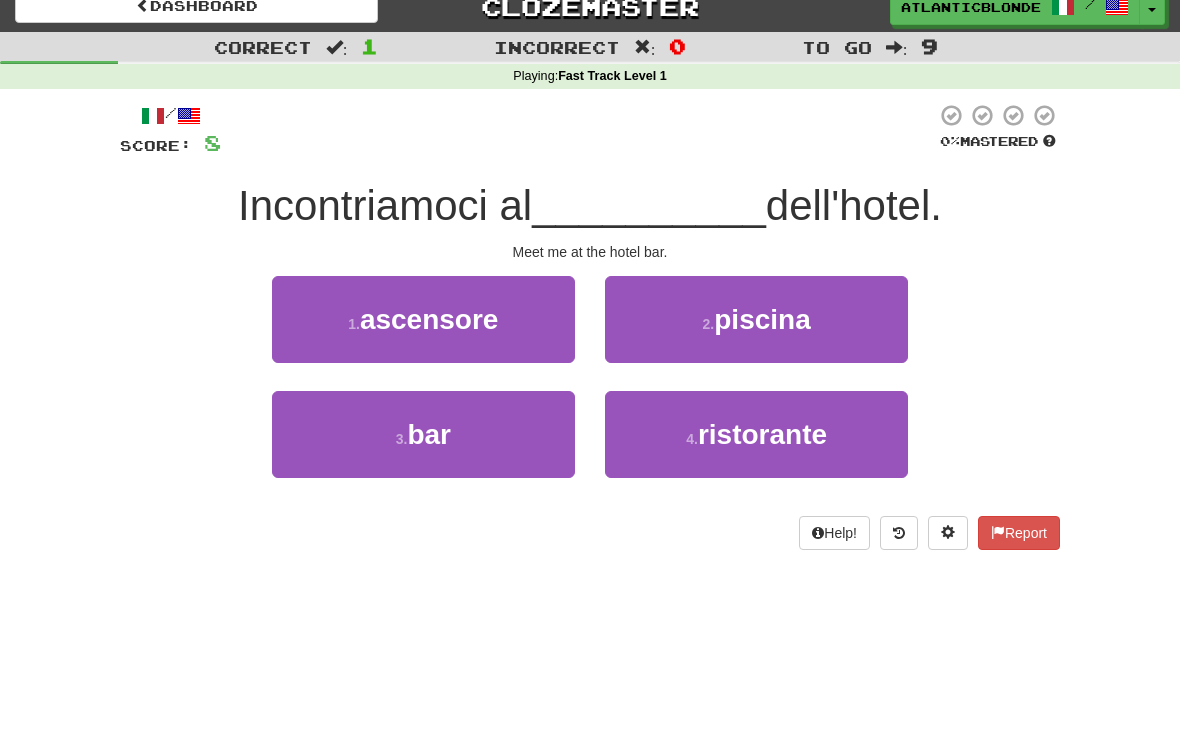 click on "3 .  bar" at bounding box center (423, 434) 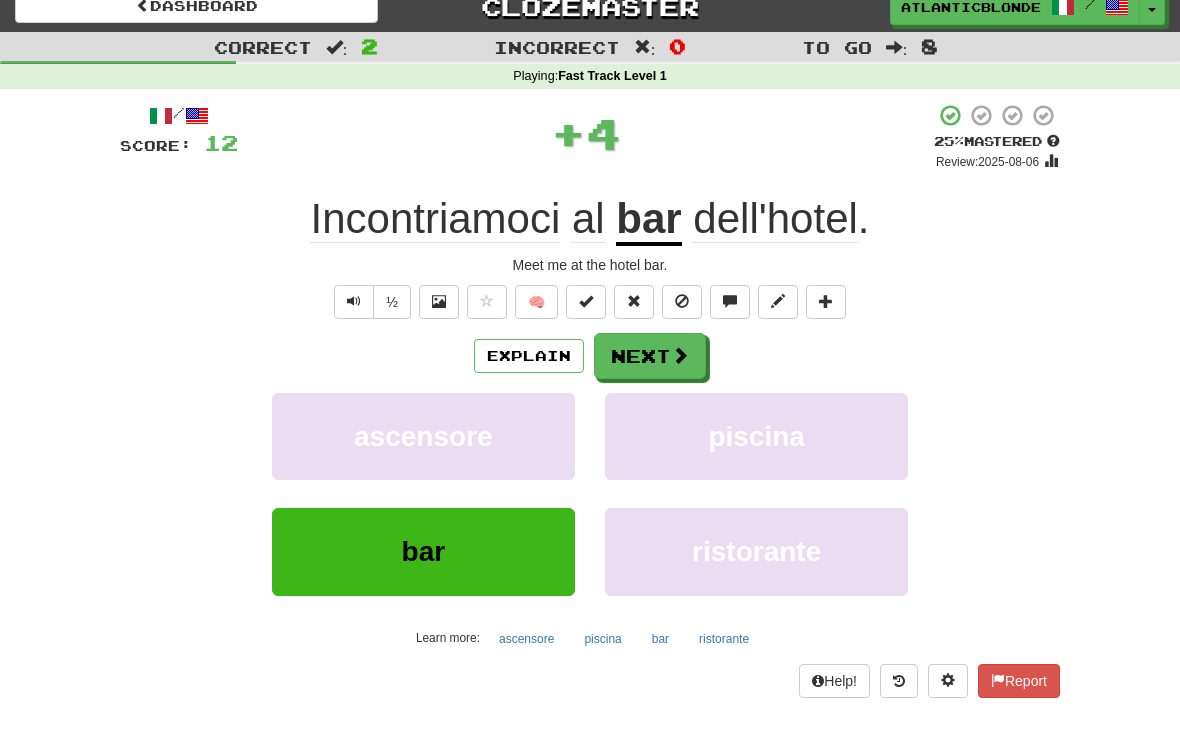 click on "Next" at bounding box center (650, 356) 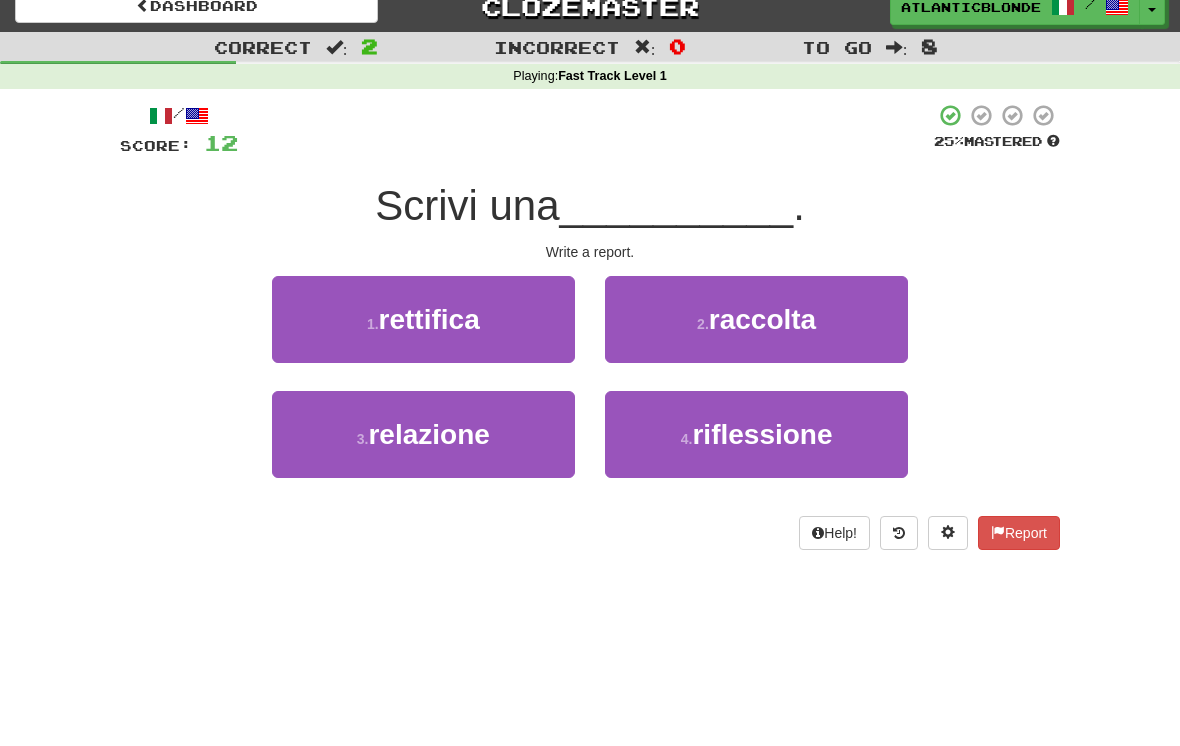 click on "2 .  raccolta" at bounding box center [756, 319] 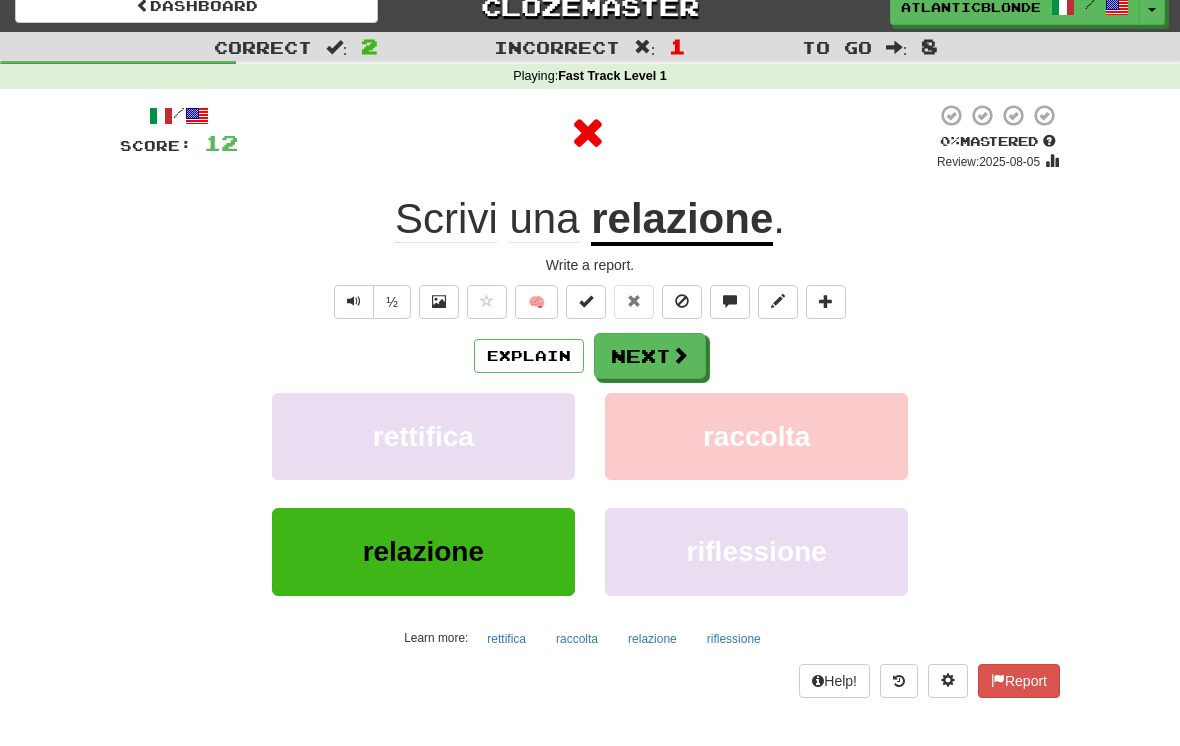 click on "Next" at bounding box center (650, 356) 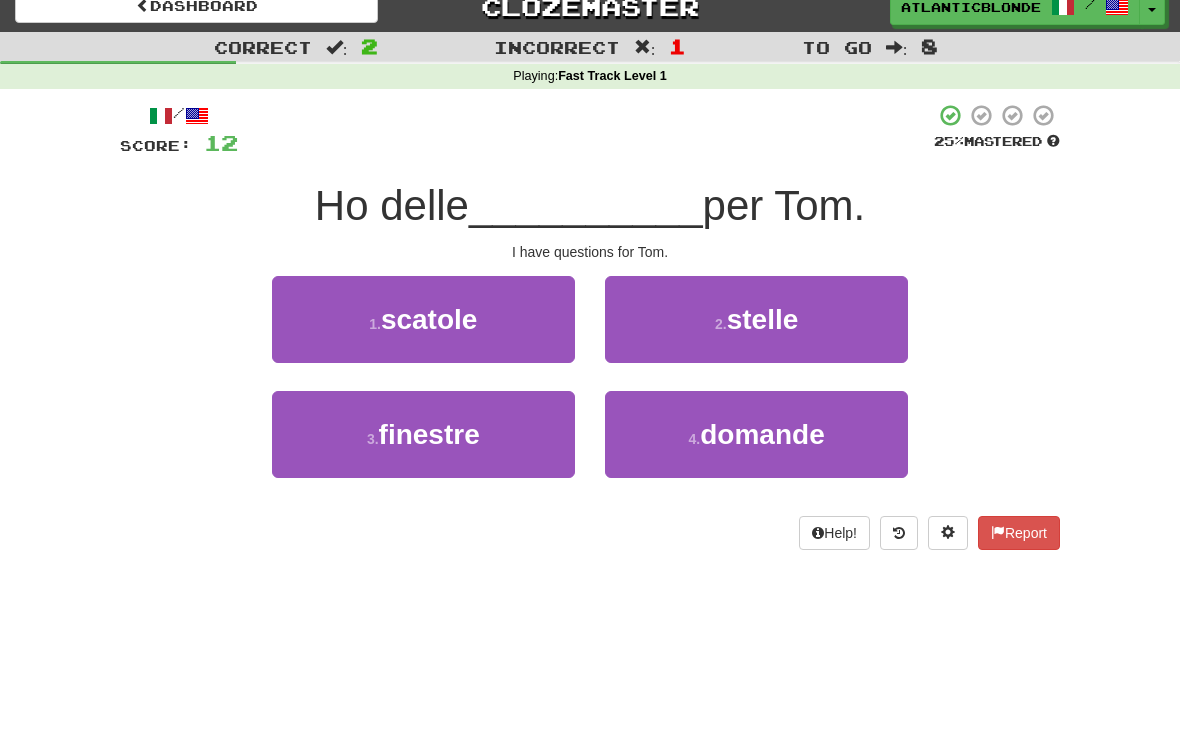 click on "4 ." at bounding box center [695, 439] 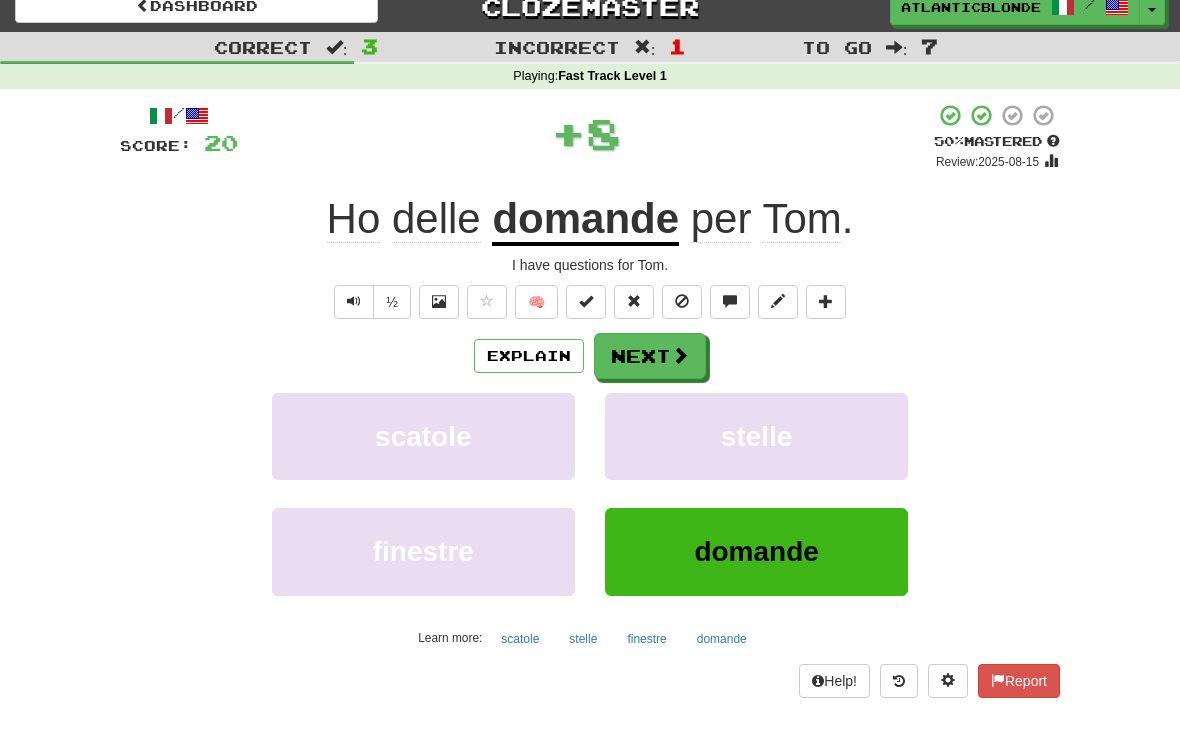 click on "Next" at bounding box center (650, 356) 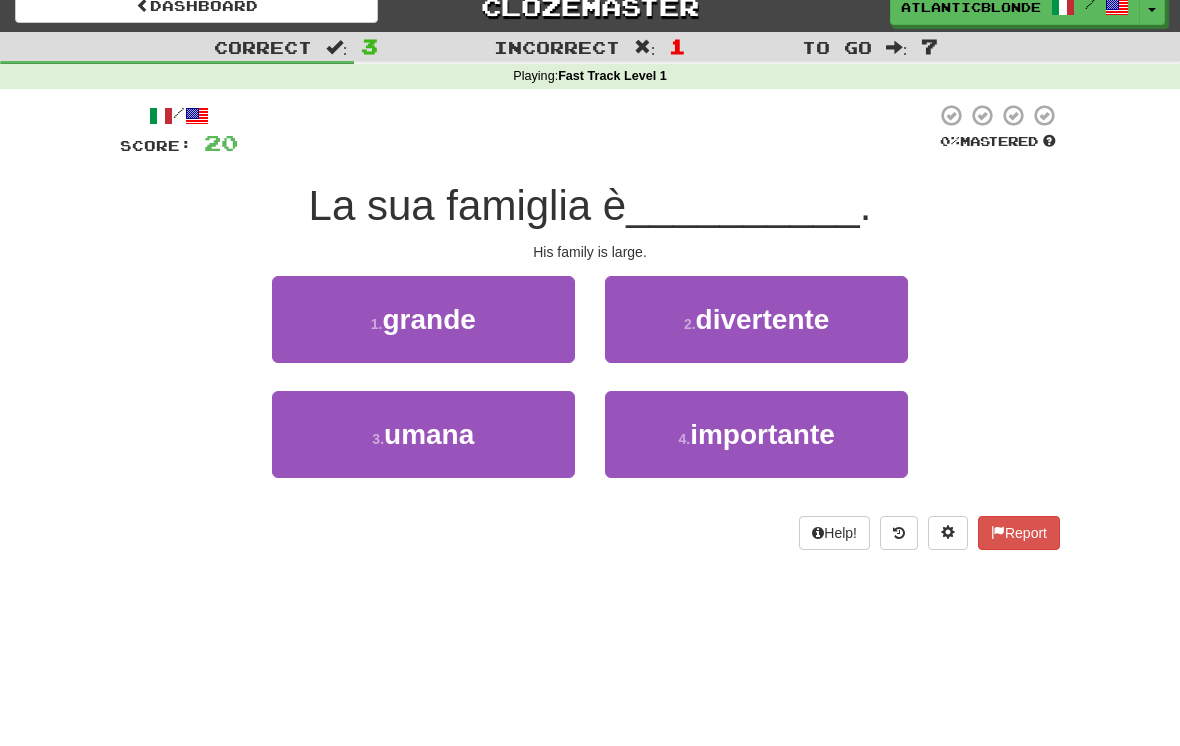 click on "grande" at bounding box center (428, 319) 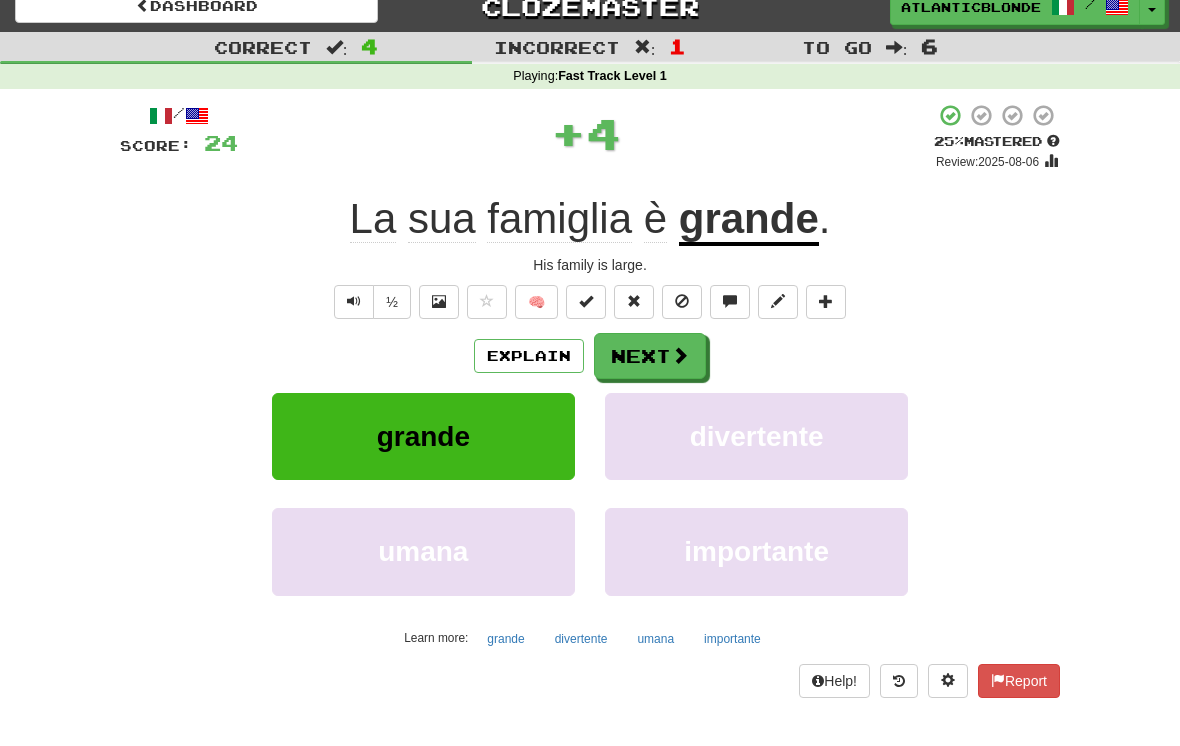 click on "Next" at bounding box center [650, 356] 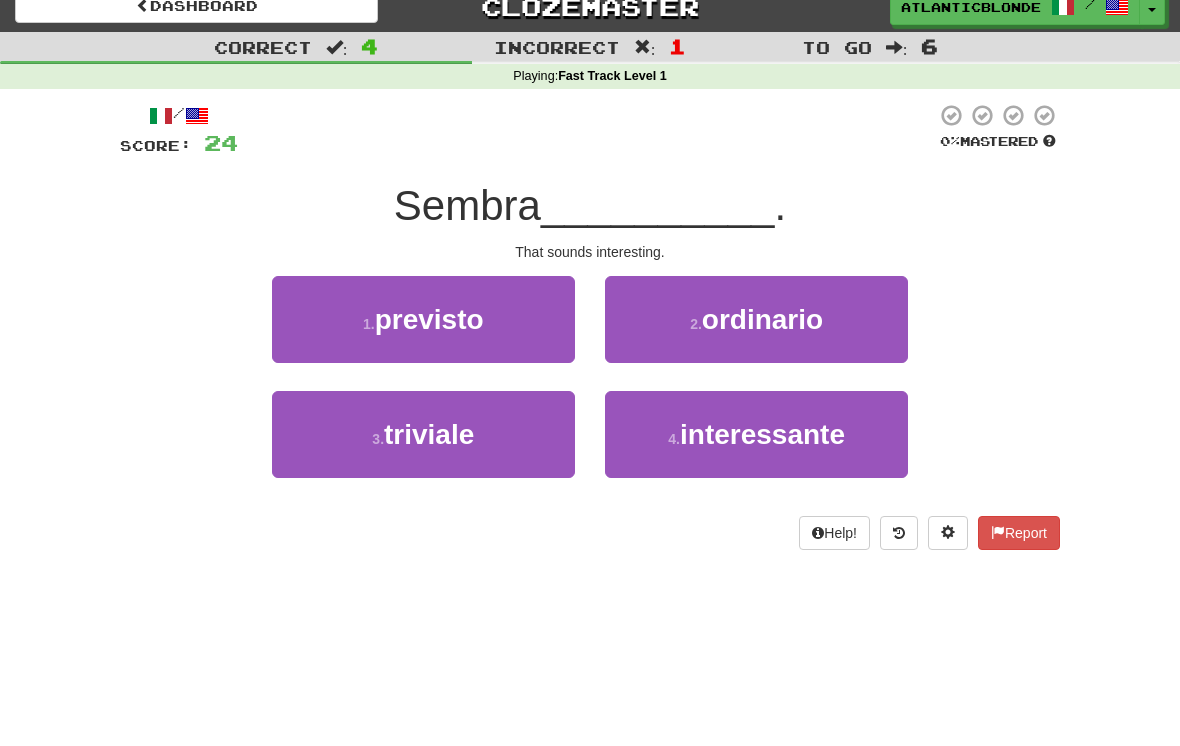 click on "interessante" at bounding box center (762, 434) 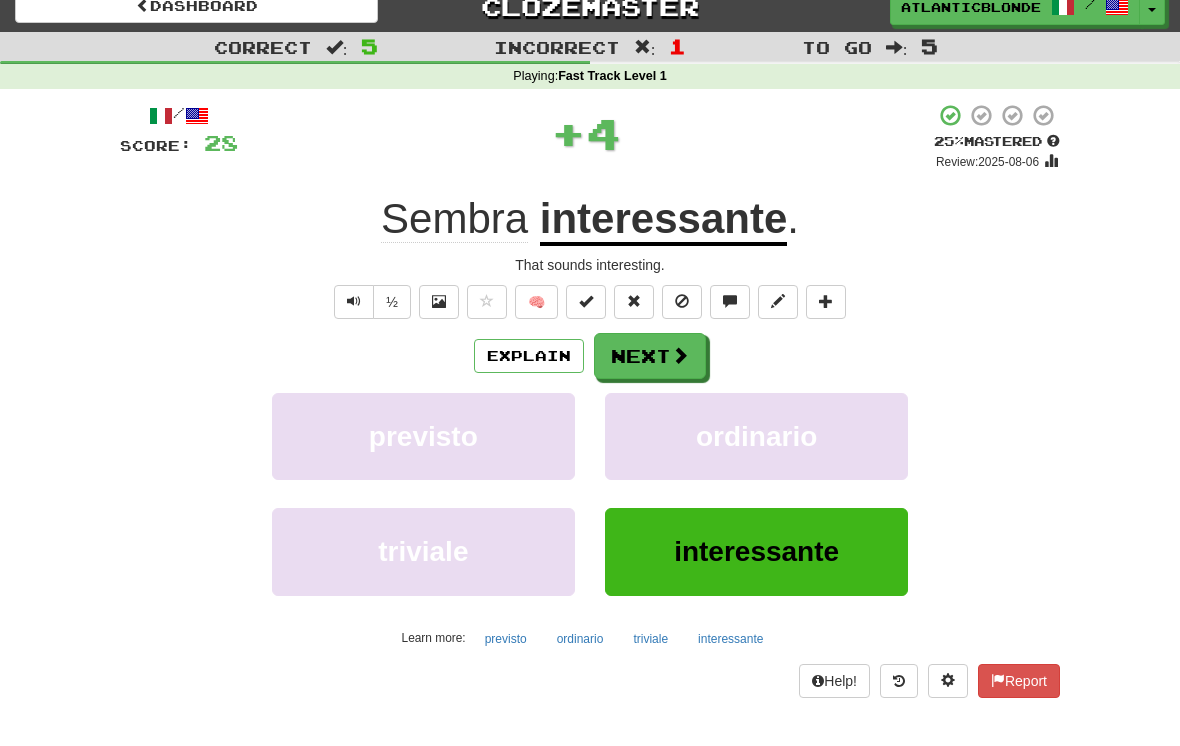 click on "atlanticblonde
/
Toggle Dropdown
Dashboard
Leaderboard
Activity Feed
Notifications
Profile
Discussions
Italiano
/
English
Streak:
7
Review:
20
Points Today: 0
Languages
Account
Logout" at bounding box center (983, 7) 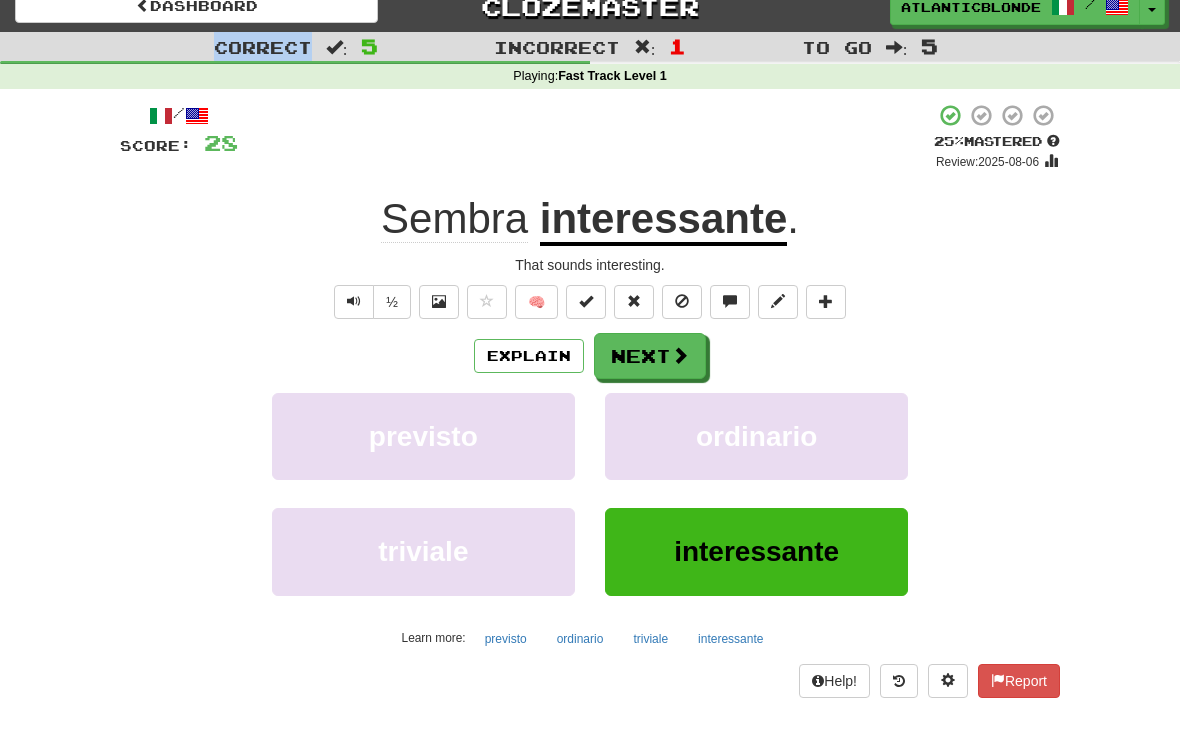 click on "Next" at bounding box center (650, 356) 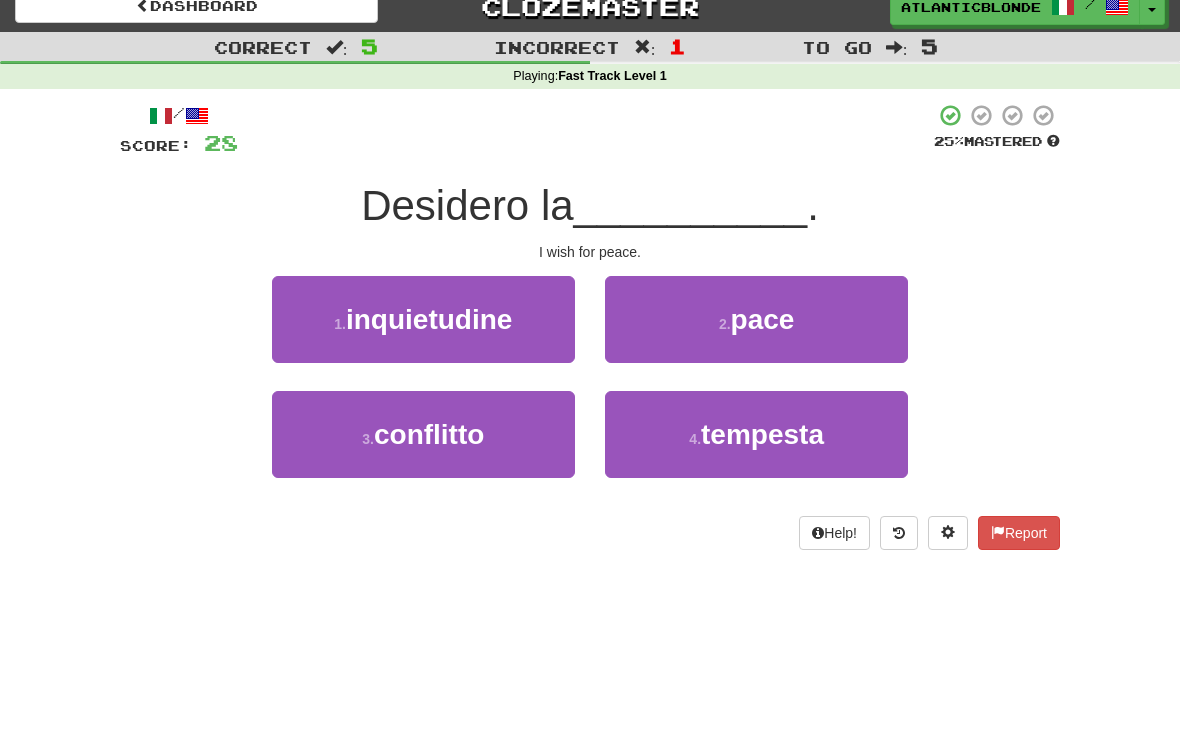 click on "2 .  pace" at bounding box center (756, 319) 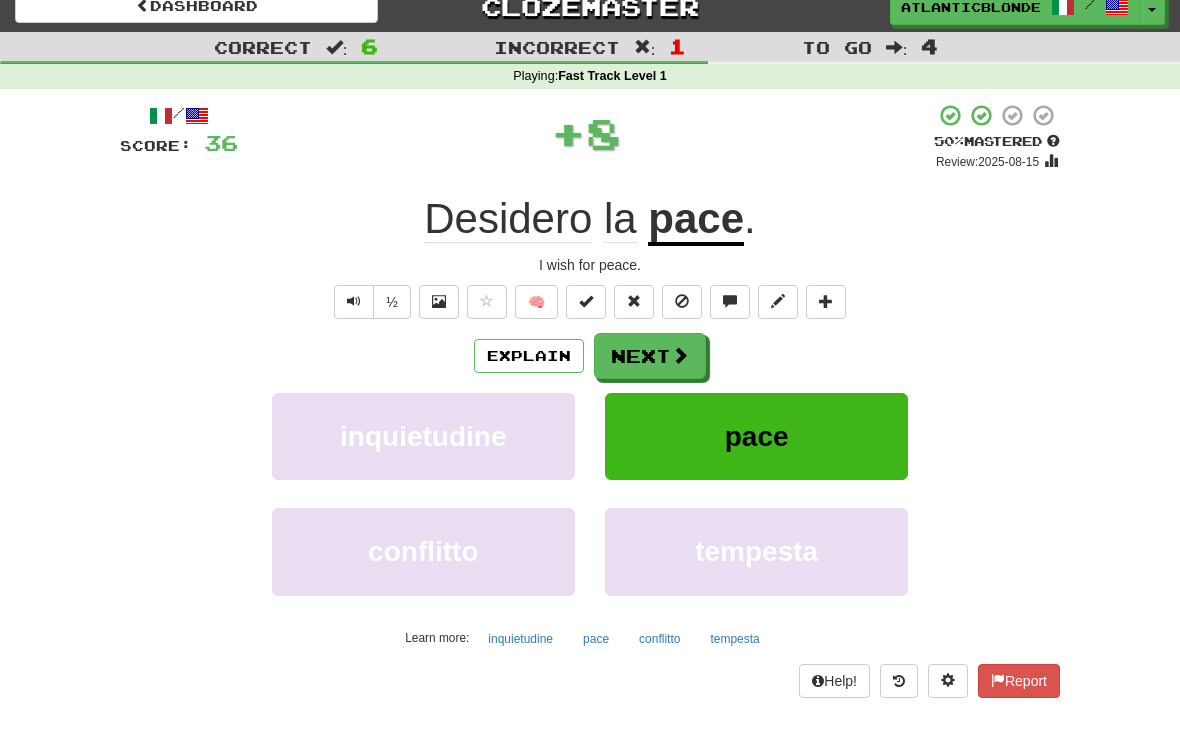click on "Next" at bounding box center [650, 356] 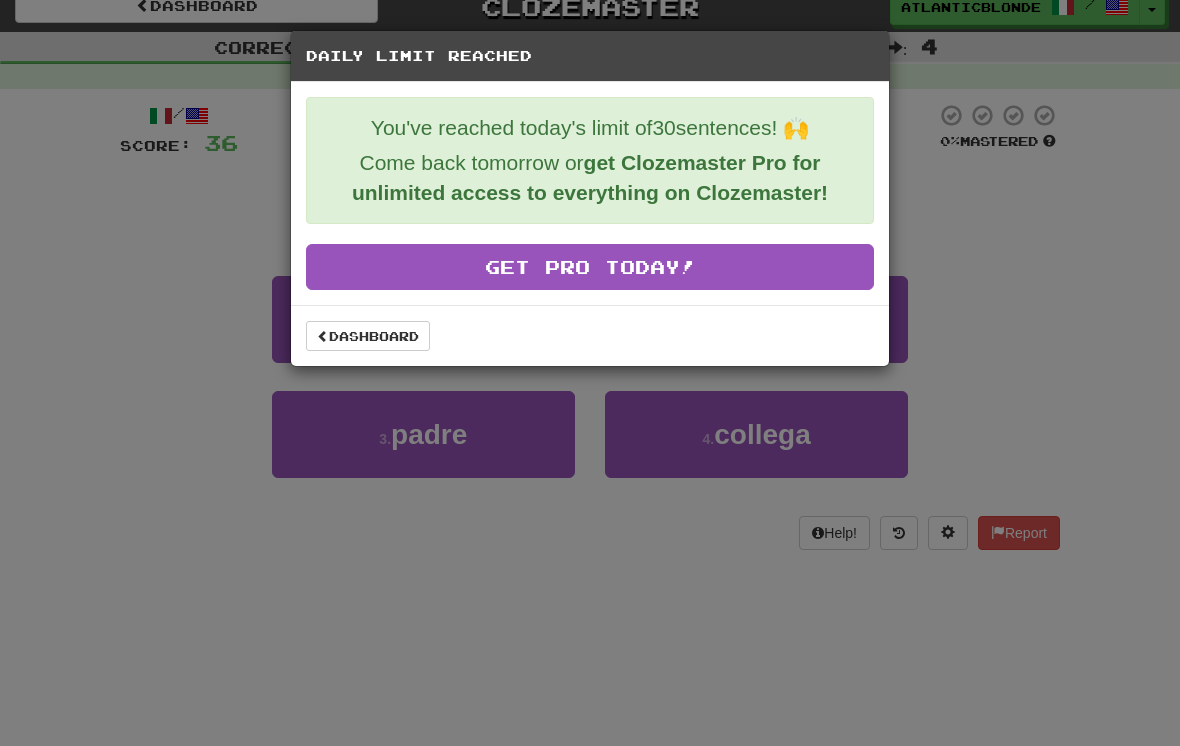 click on "Dashboard" at bounding box center [368, 336] 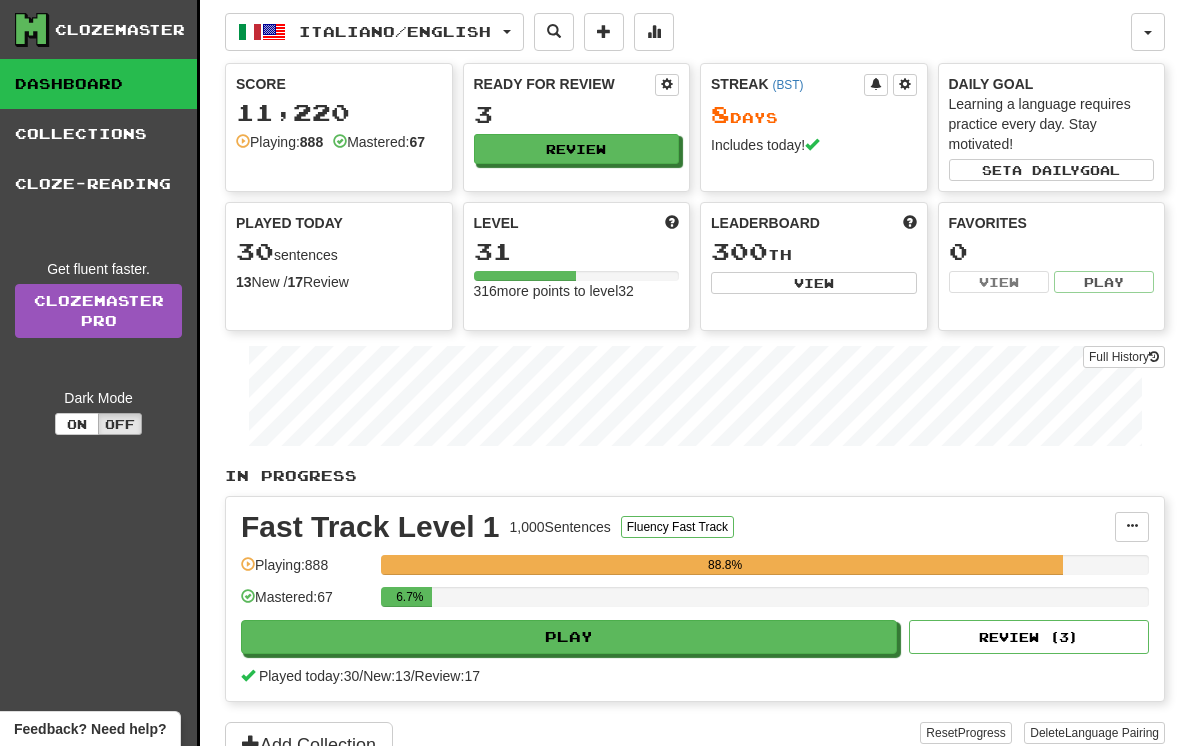 scroll, scrollTop: 0, scrollLeft: 0, axis: both 